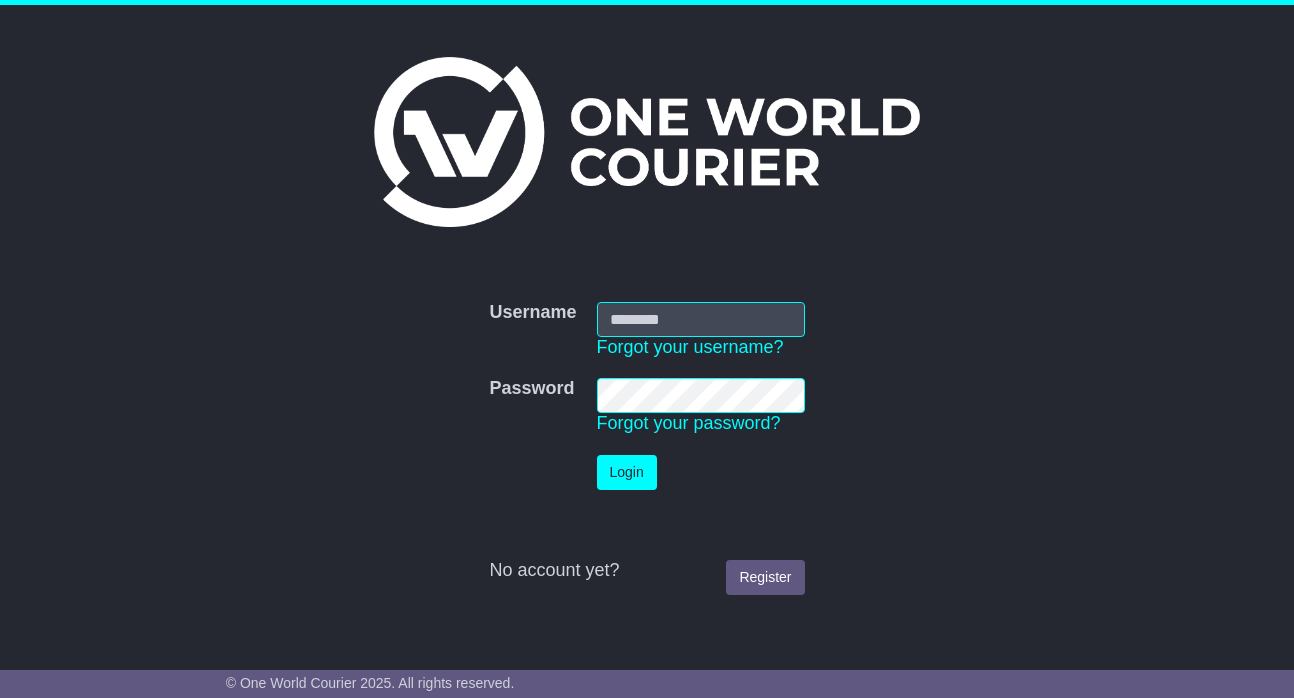 scroll, scrollTop: 0, scrollLeft: 0, axis: both 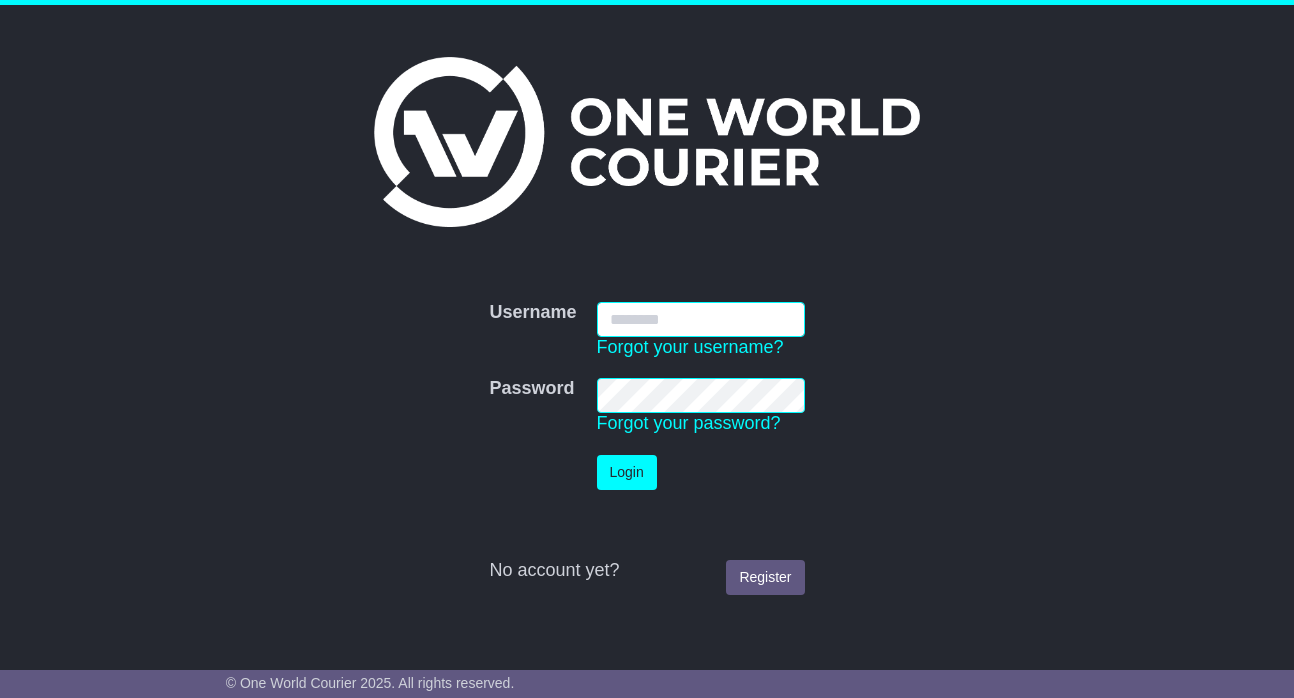 type on "**********" 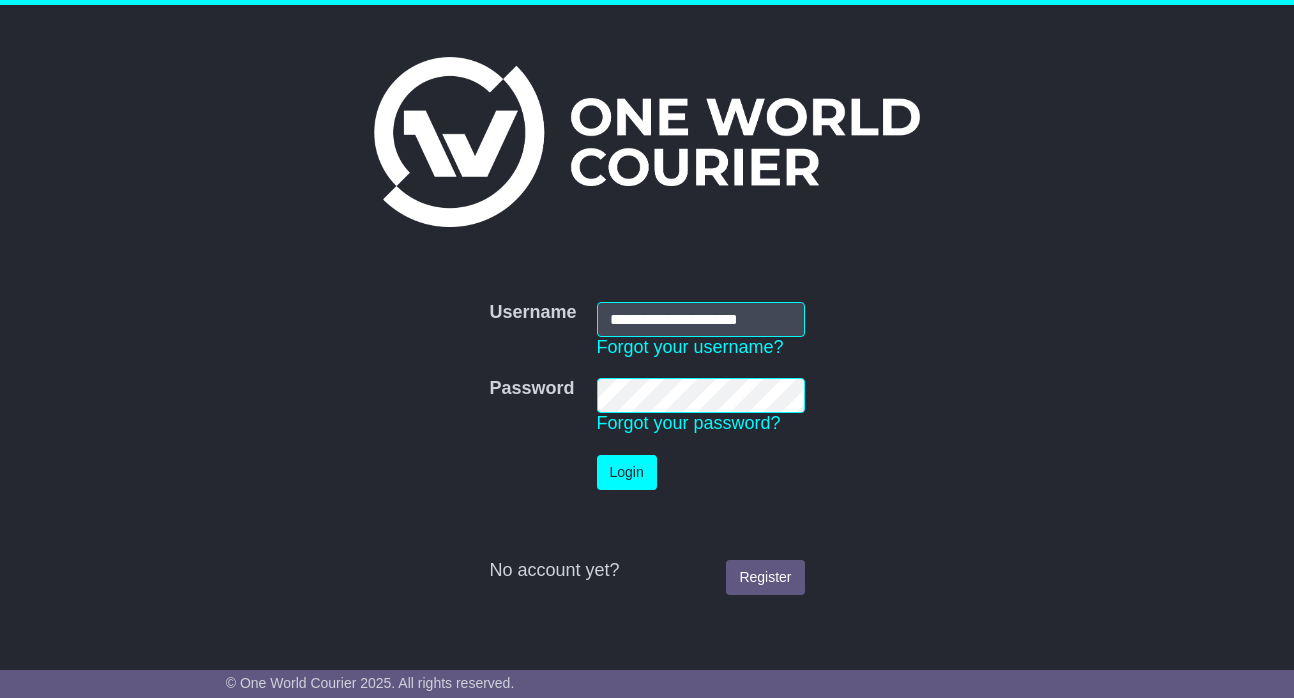 click on "Login" at bounding box center [627, 472] 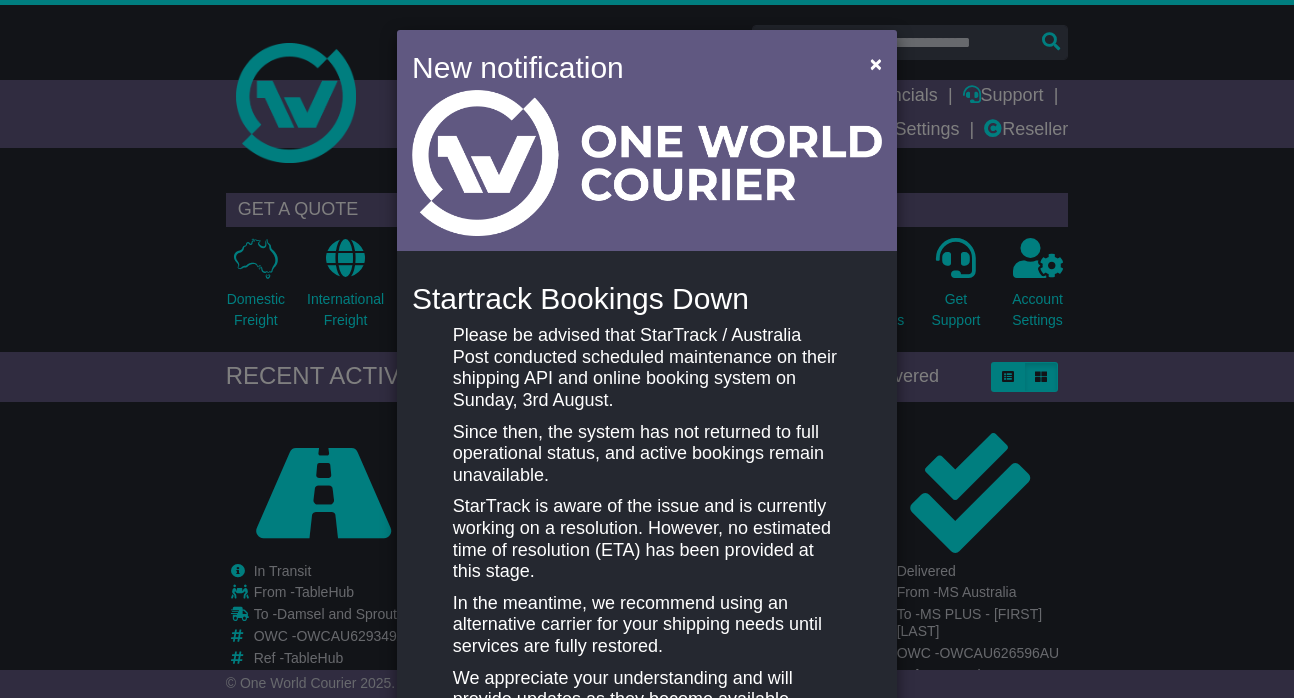 scroll, scrollTop: 0, scrollLeft: 0, axis: both 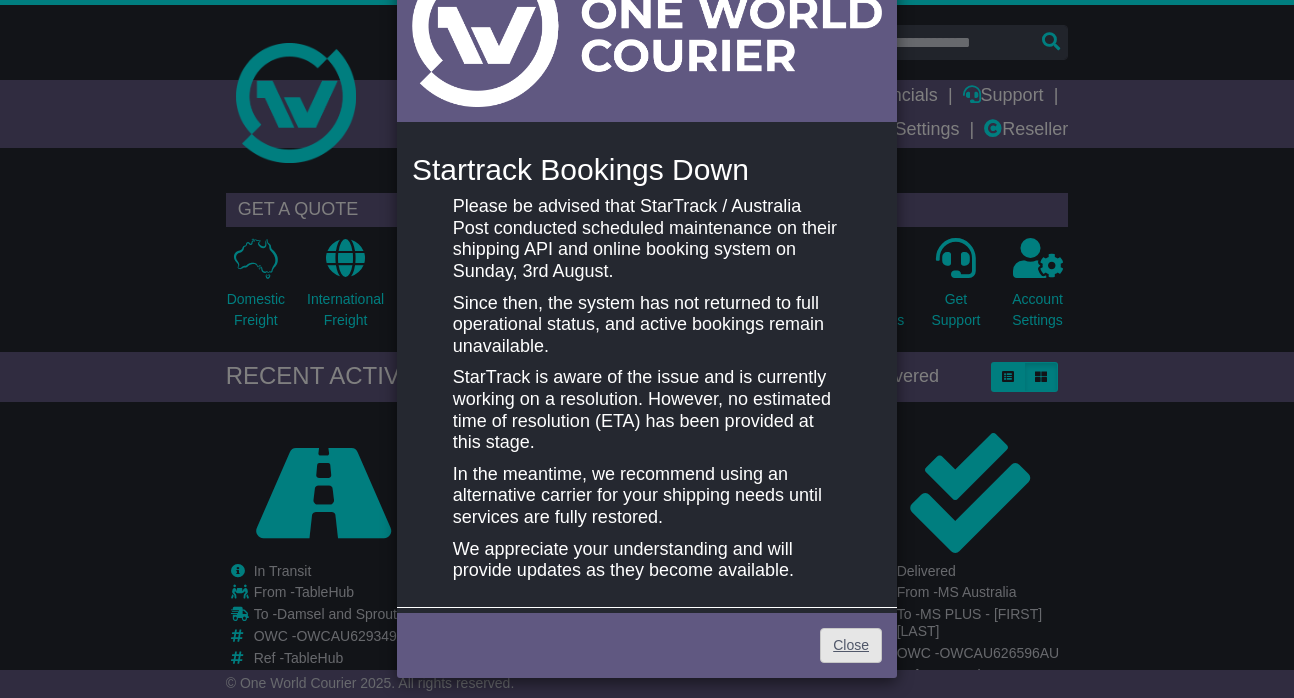 click on "Close" at bounding box center (851, 645) 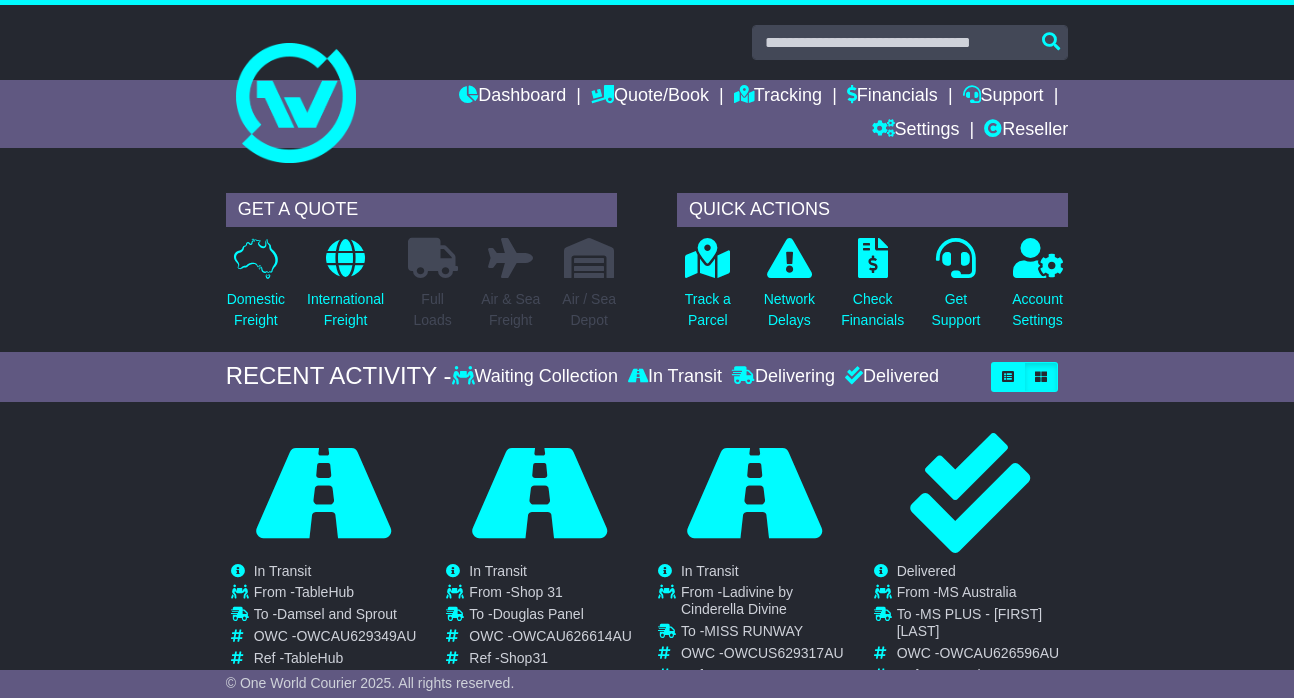 scroll, scrollTop: 0, scrollLeft: 0, axis: both 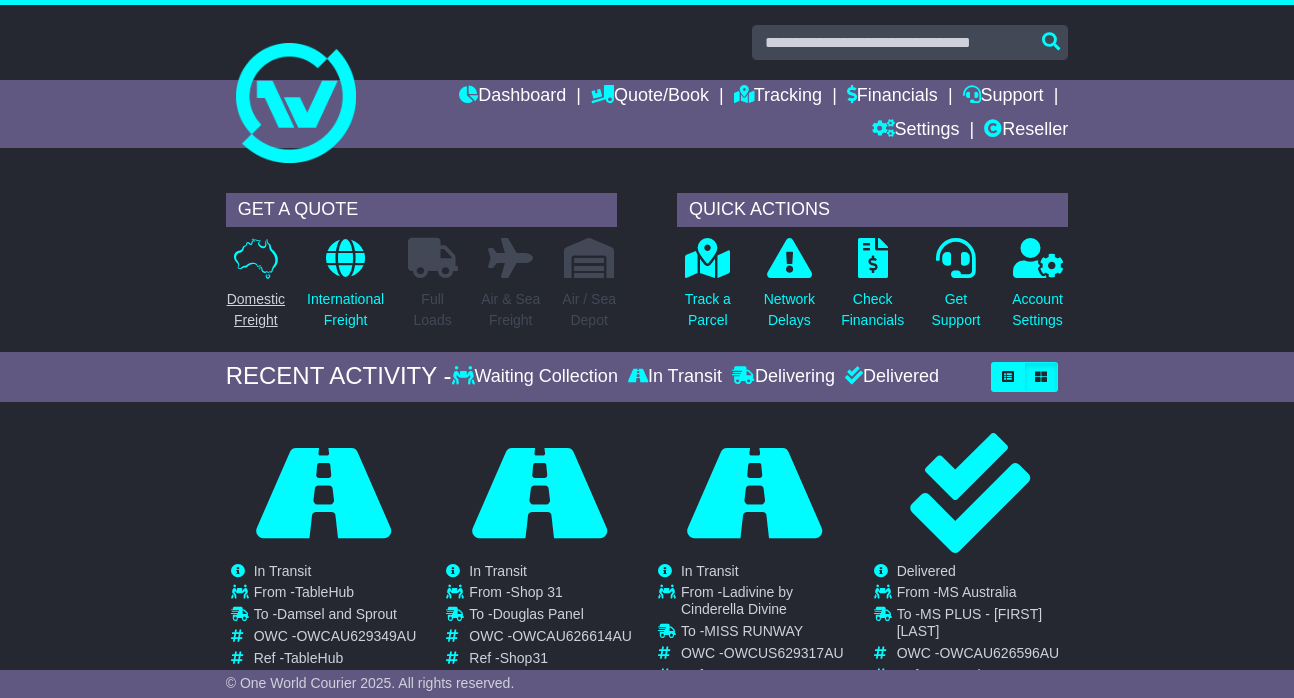 click on "Domestic Freight" at bounding box center [256, 310] 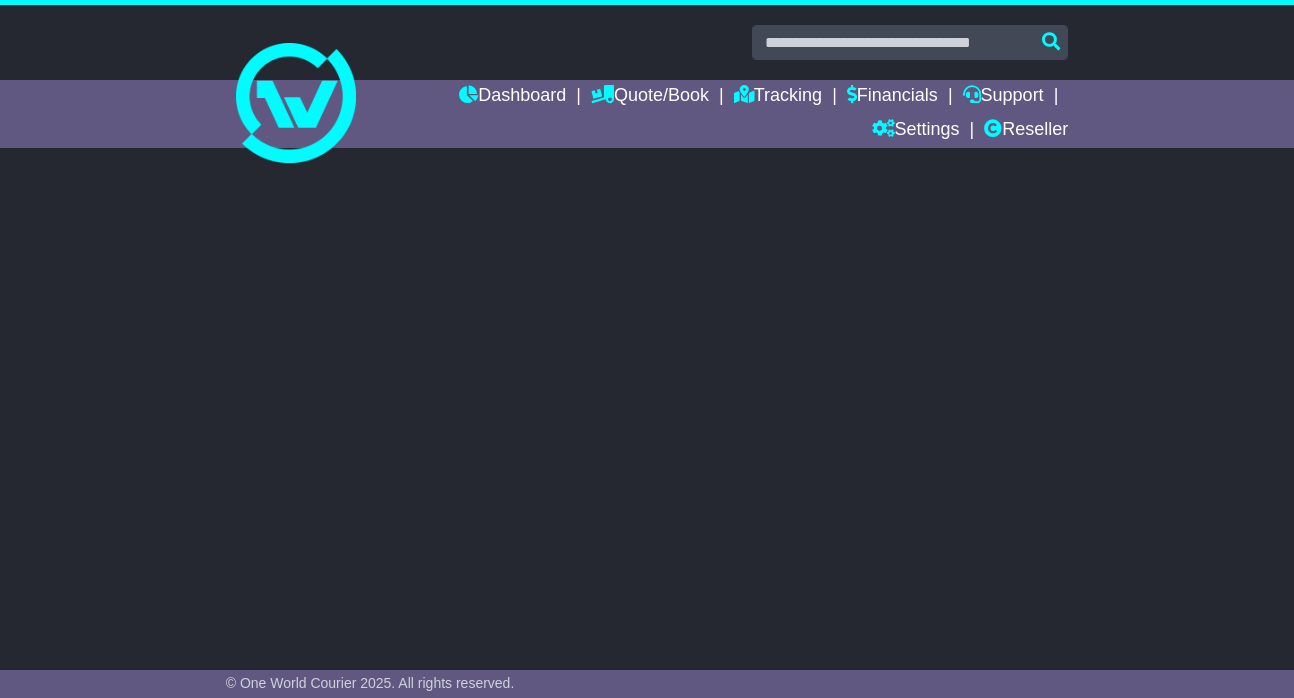 scroll, scrollTop: 0, scrollLeft: 0, axis: both 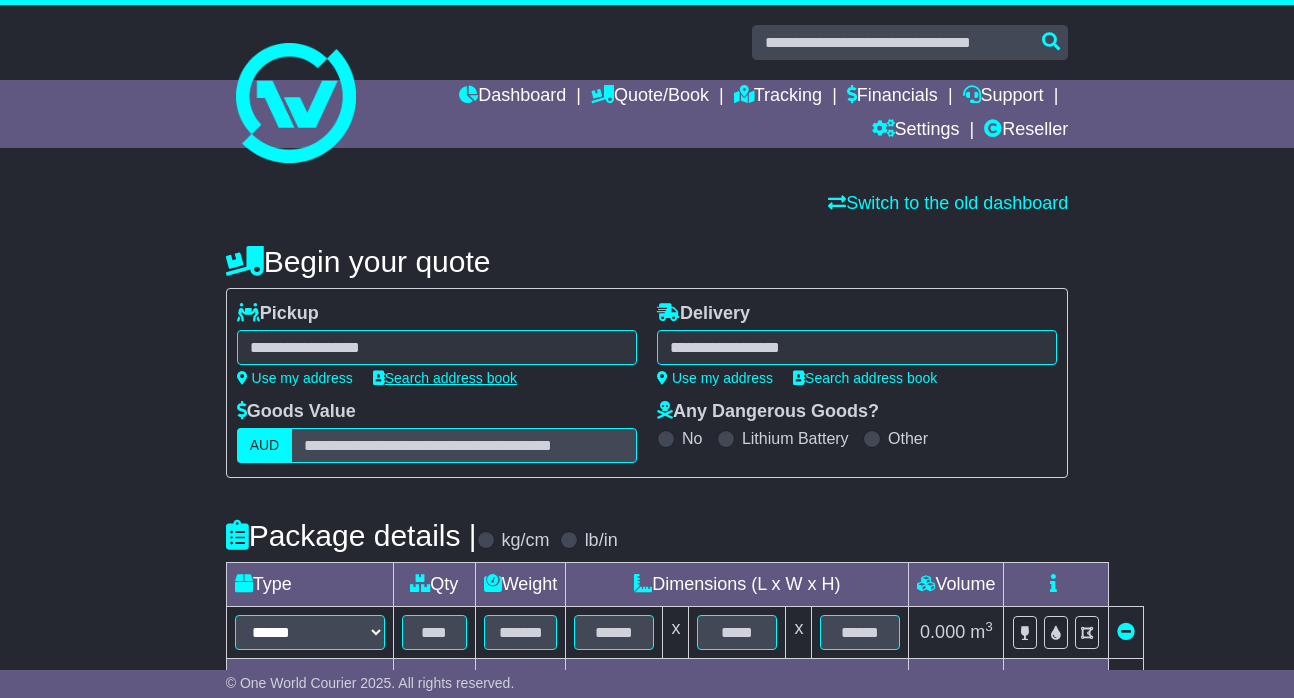 click on "Search address book" at bounding box center [445, 378] 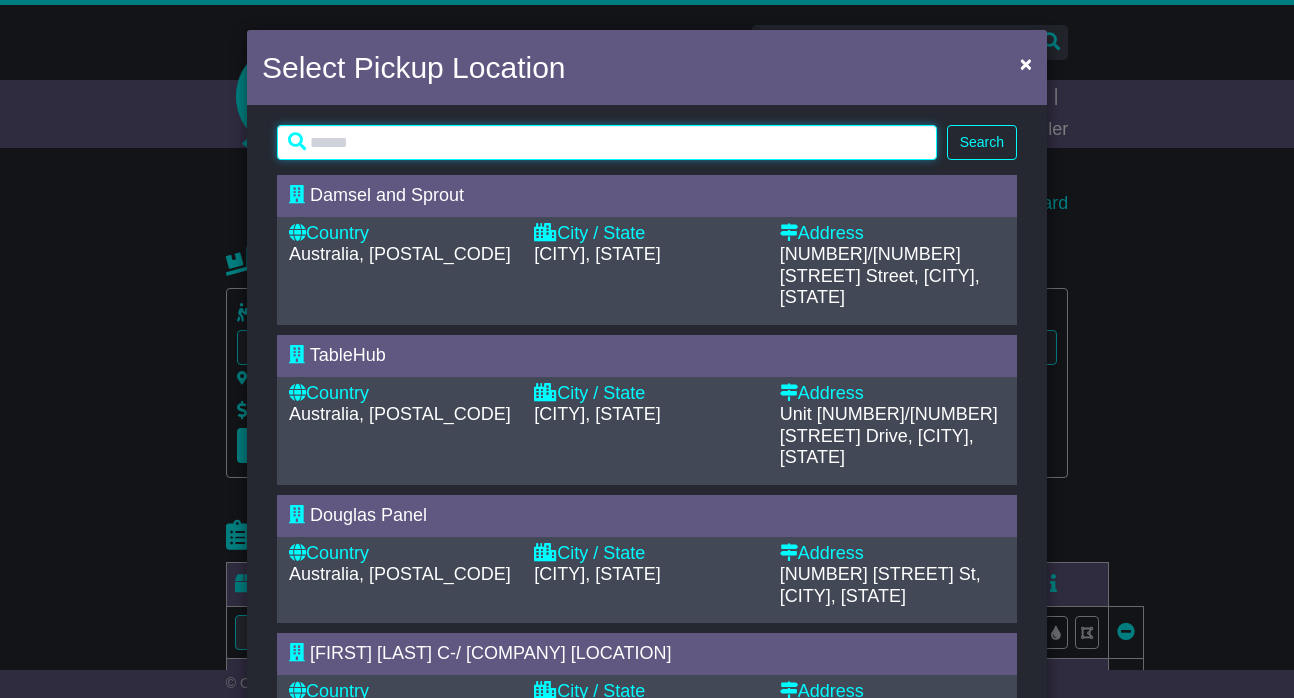 click at bounding box center [607, 142] 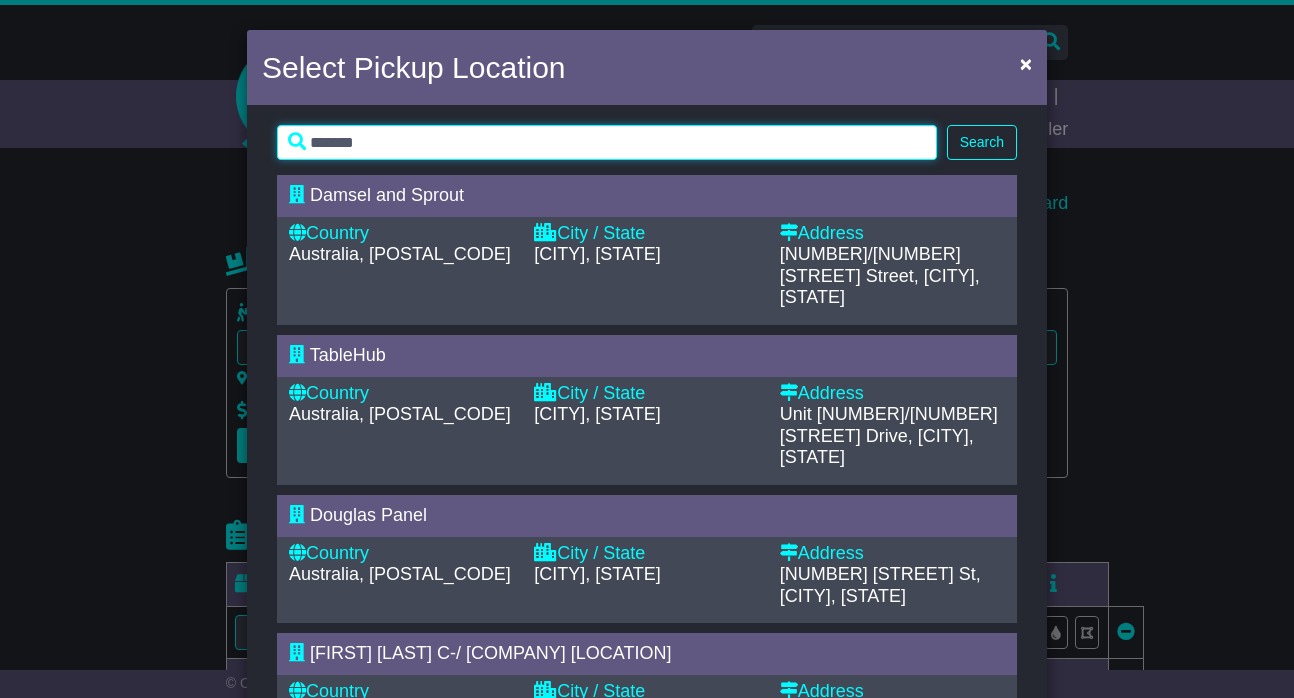 type on "*******" 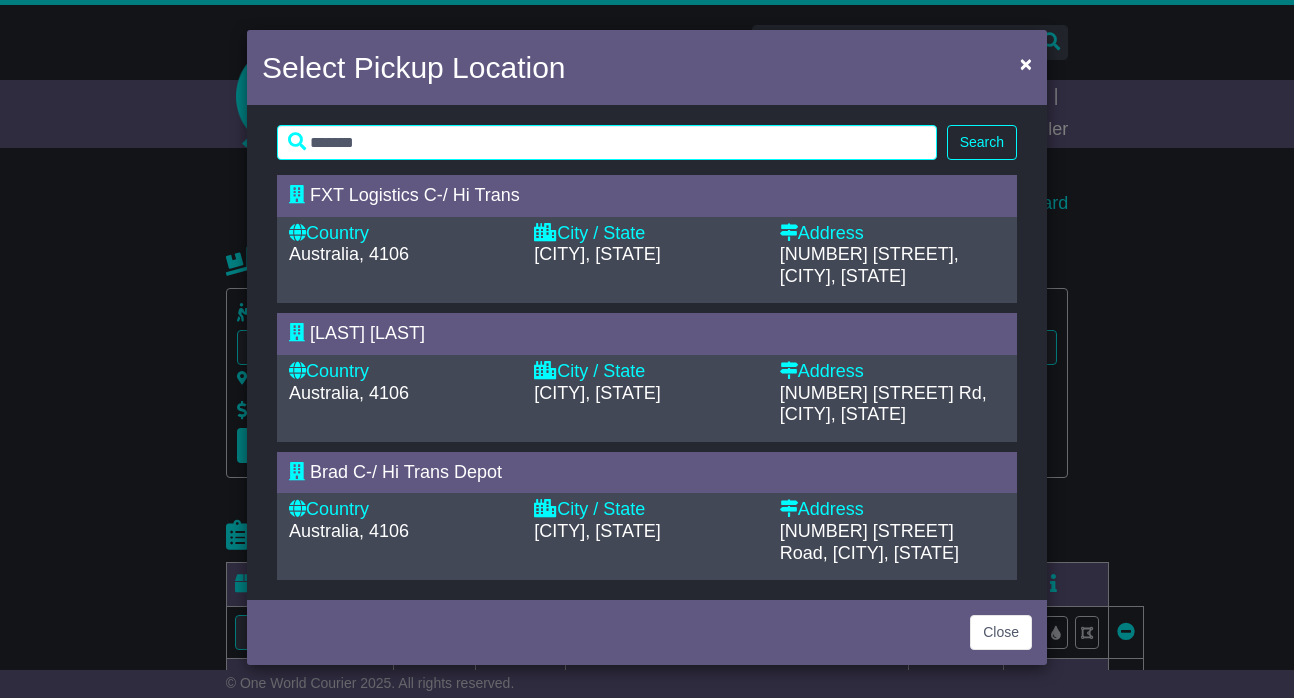 click on "[CITY], [STATE]" at bounding box center [597, 393] 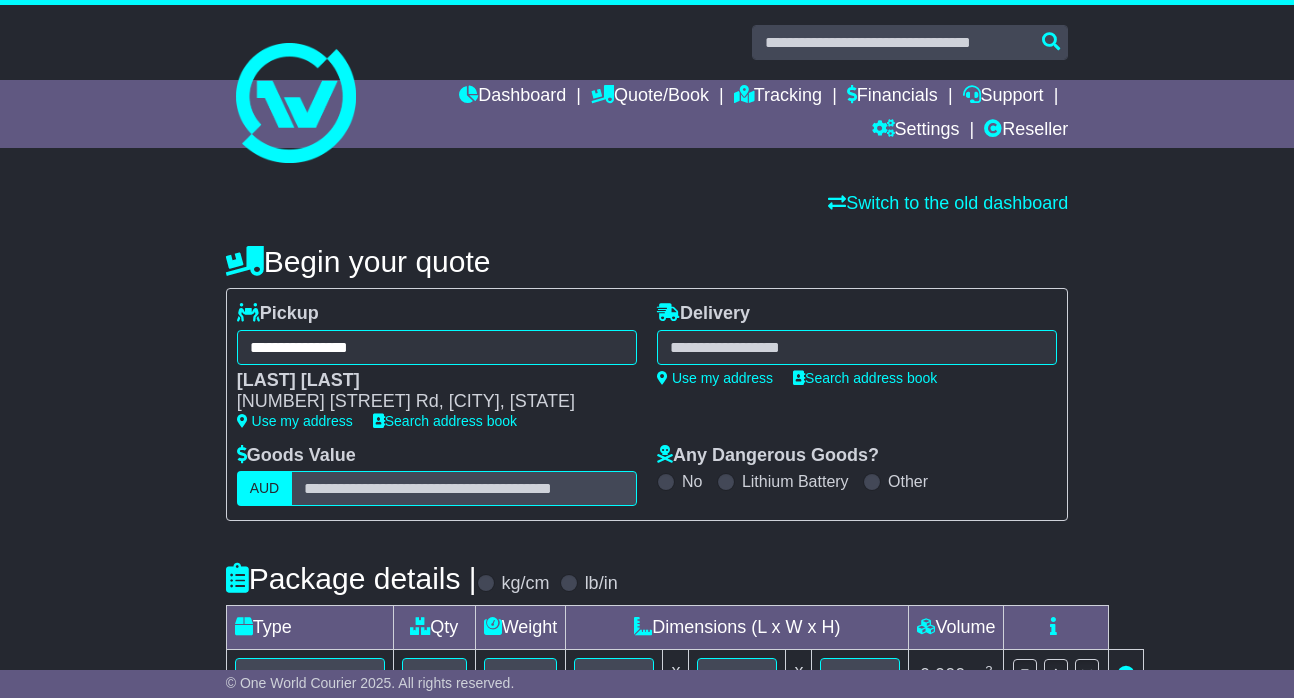 click at bounding box center (857, 347) 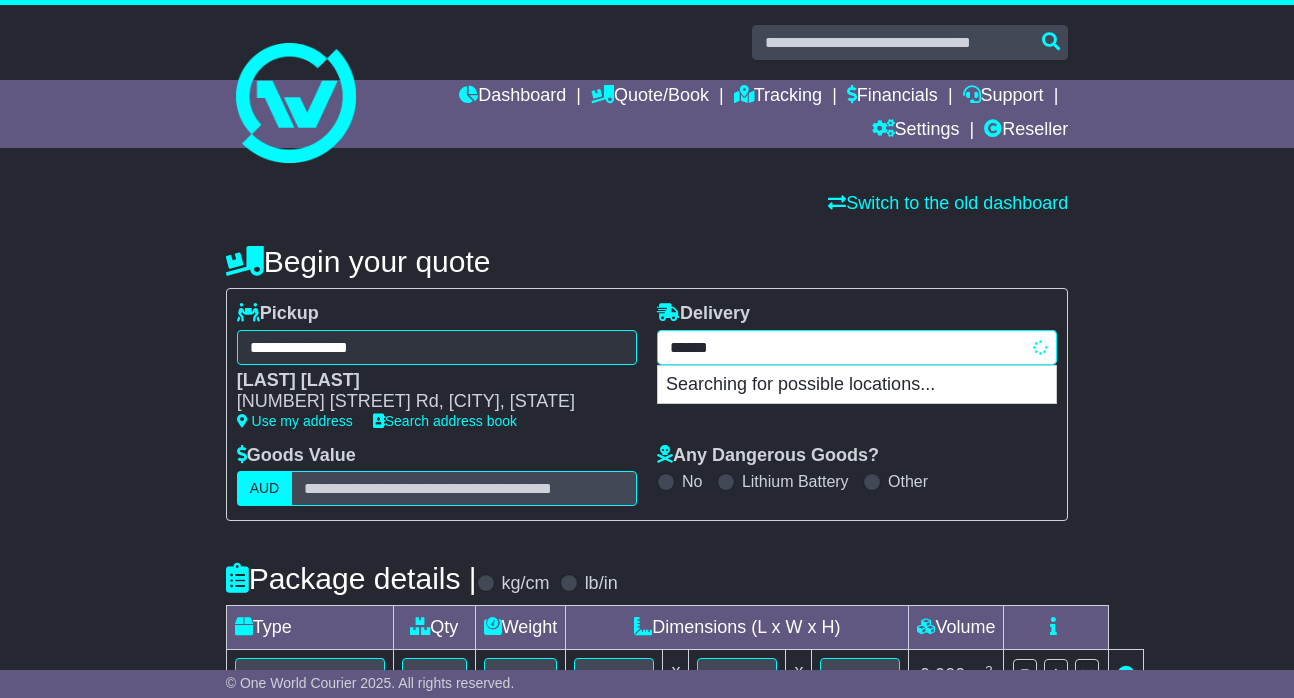 type on "*******" 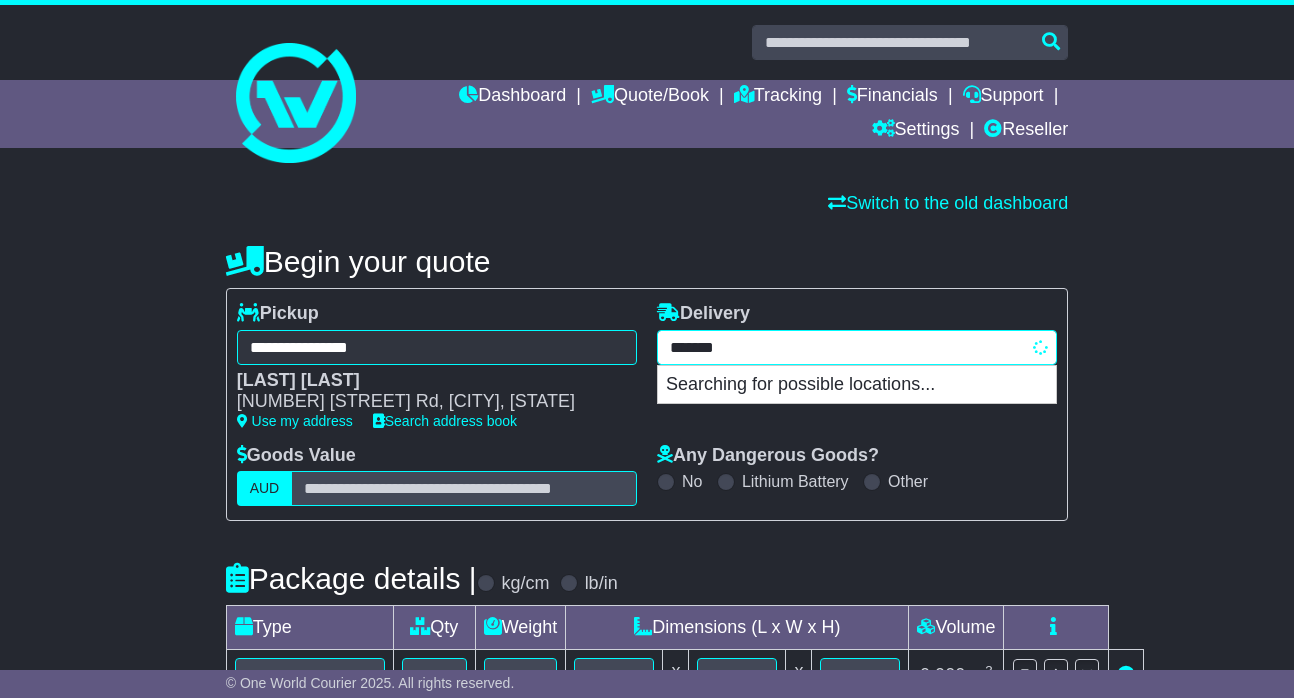 type on "********" 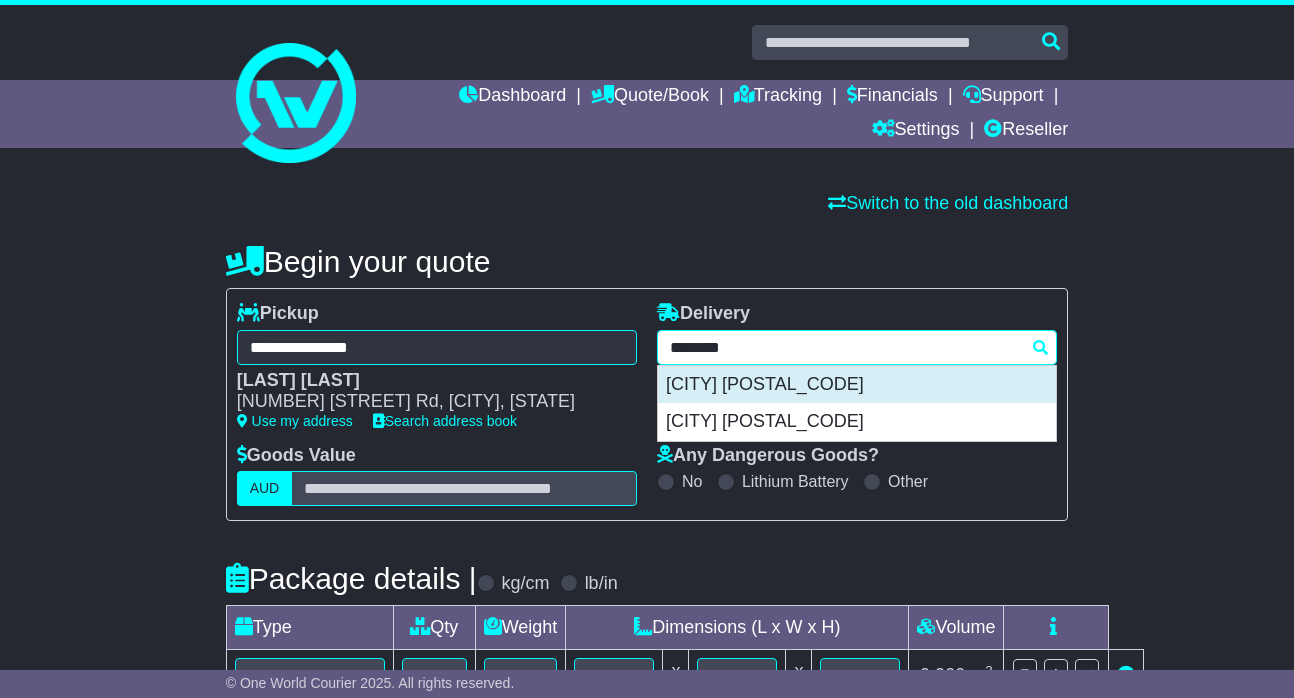 click on "[CITY] [POSTAL_CODE]" at bounding box center (857, 385) 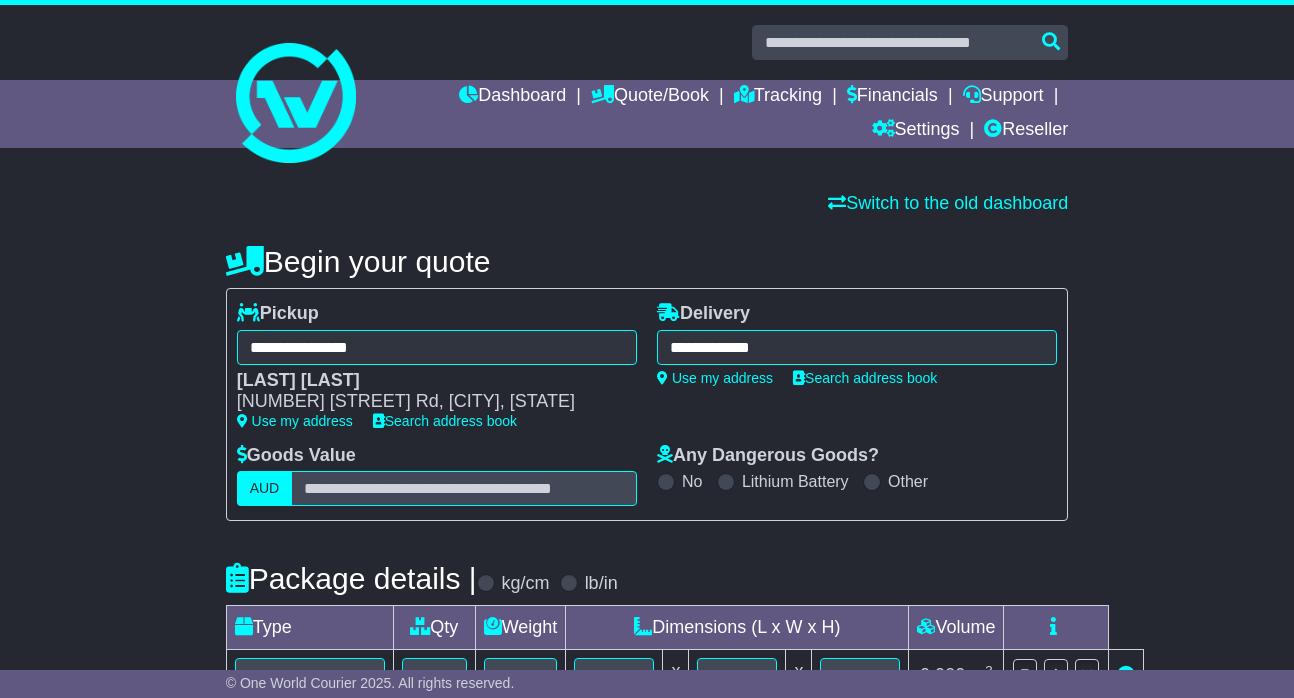 type on "**********" 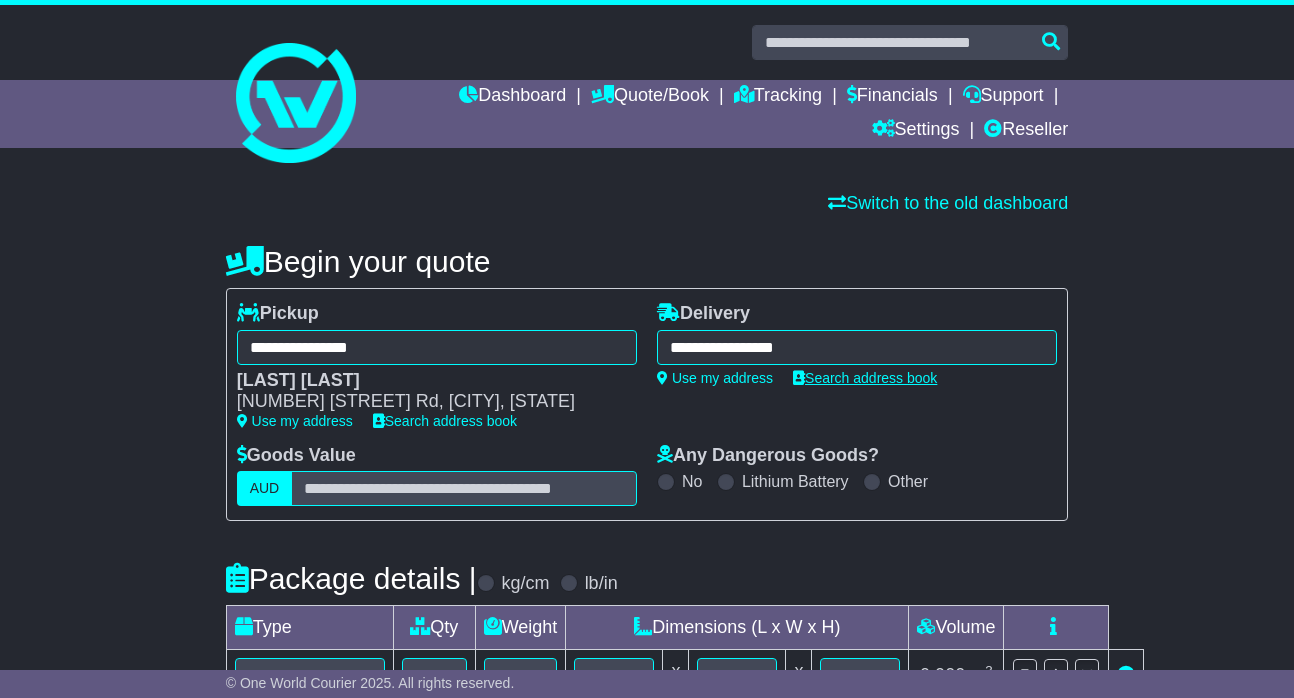 click on "Search address book" at bounding box center [865, 378] 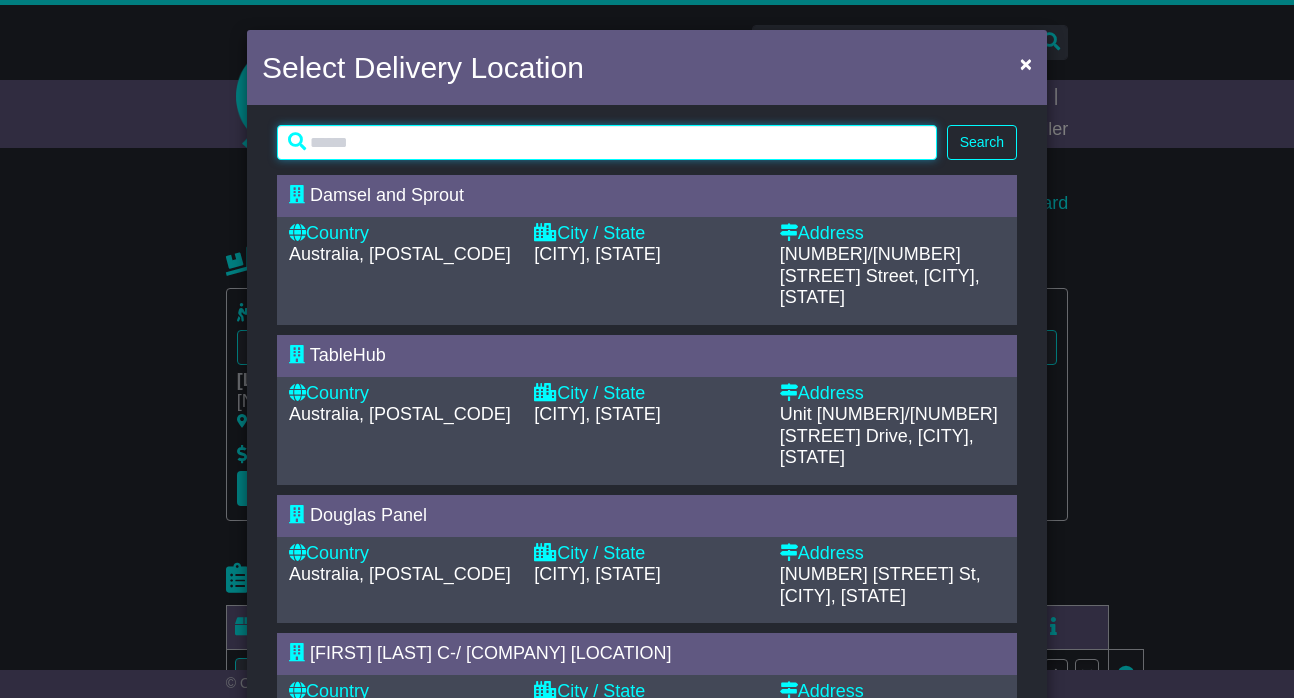 click at bounding box center (607, 142) 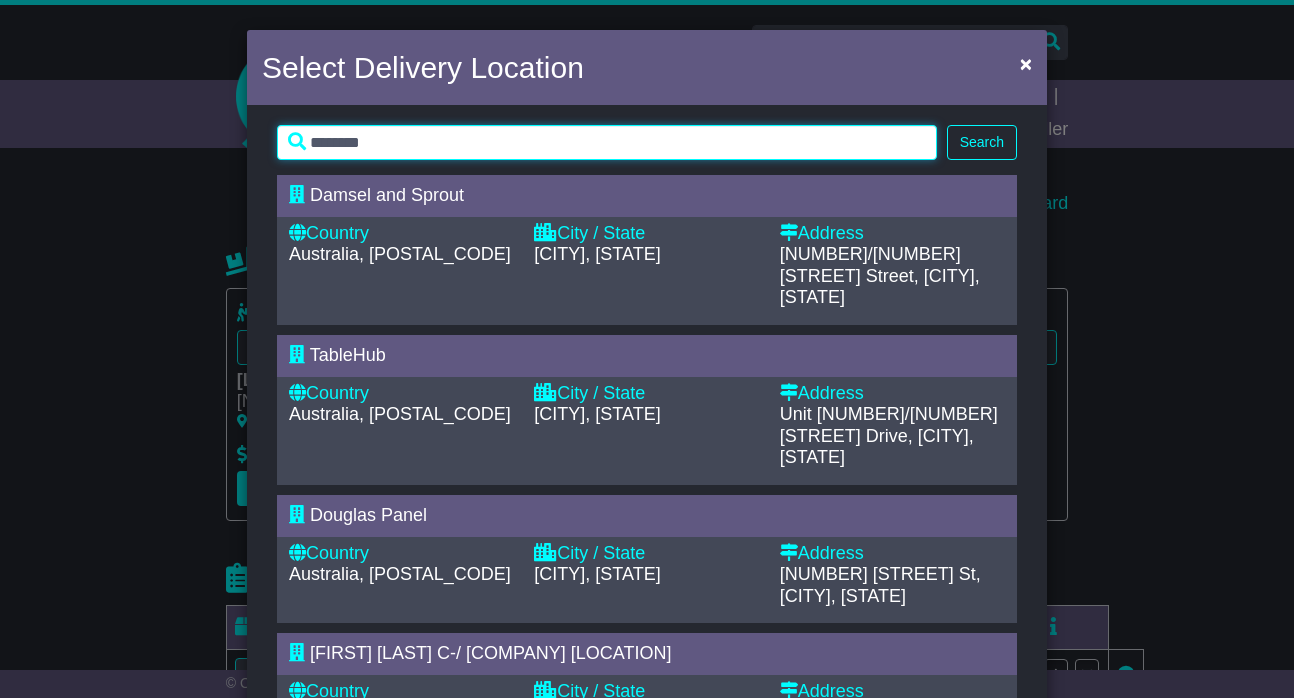 type on "********" 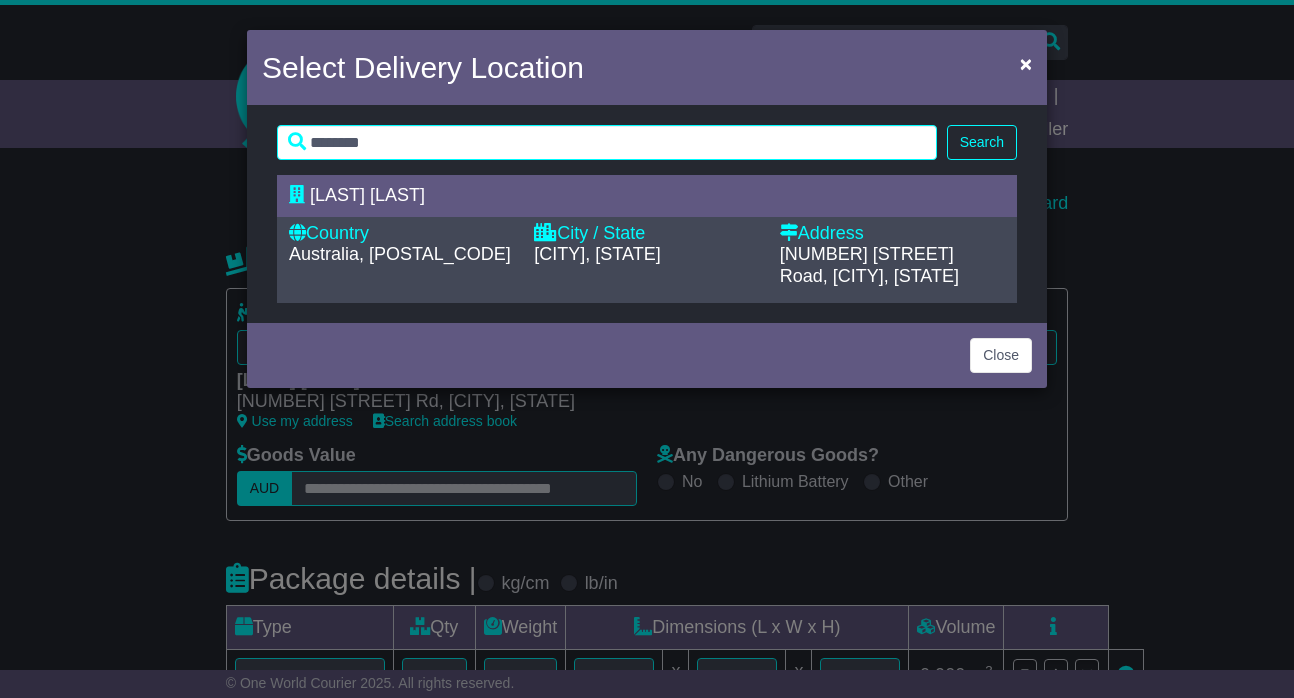 click on "[CITY], [STATE]" at bounding box center [597, 254] 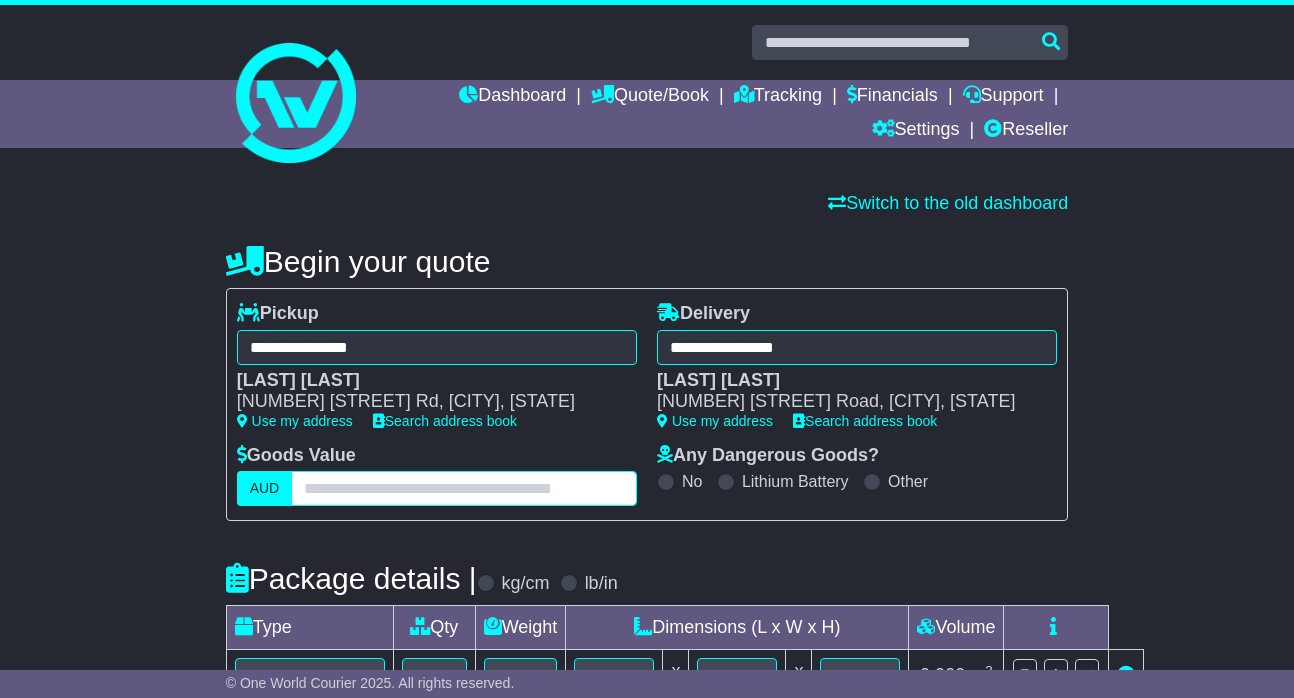 click at bounding box center (464, 488) 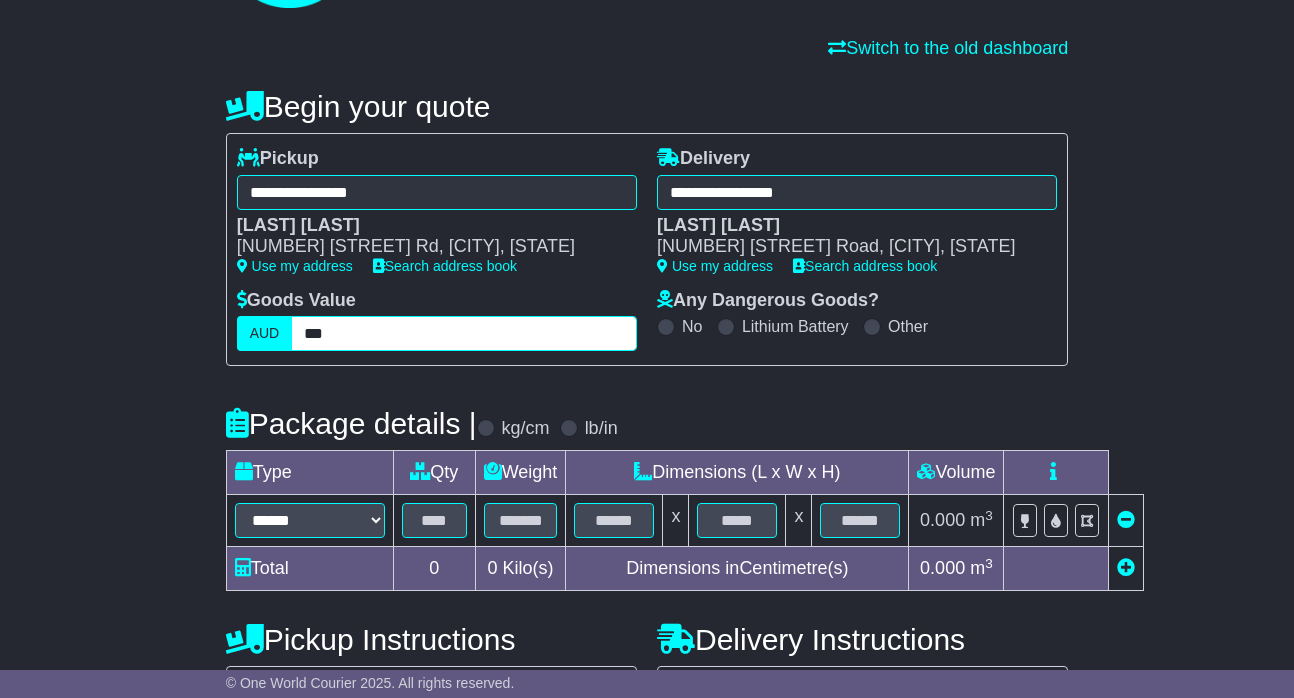 scroll, scrollTop: 157, scrollLeft: 0, axis: vertical 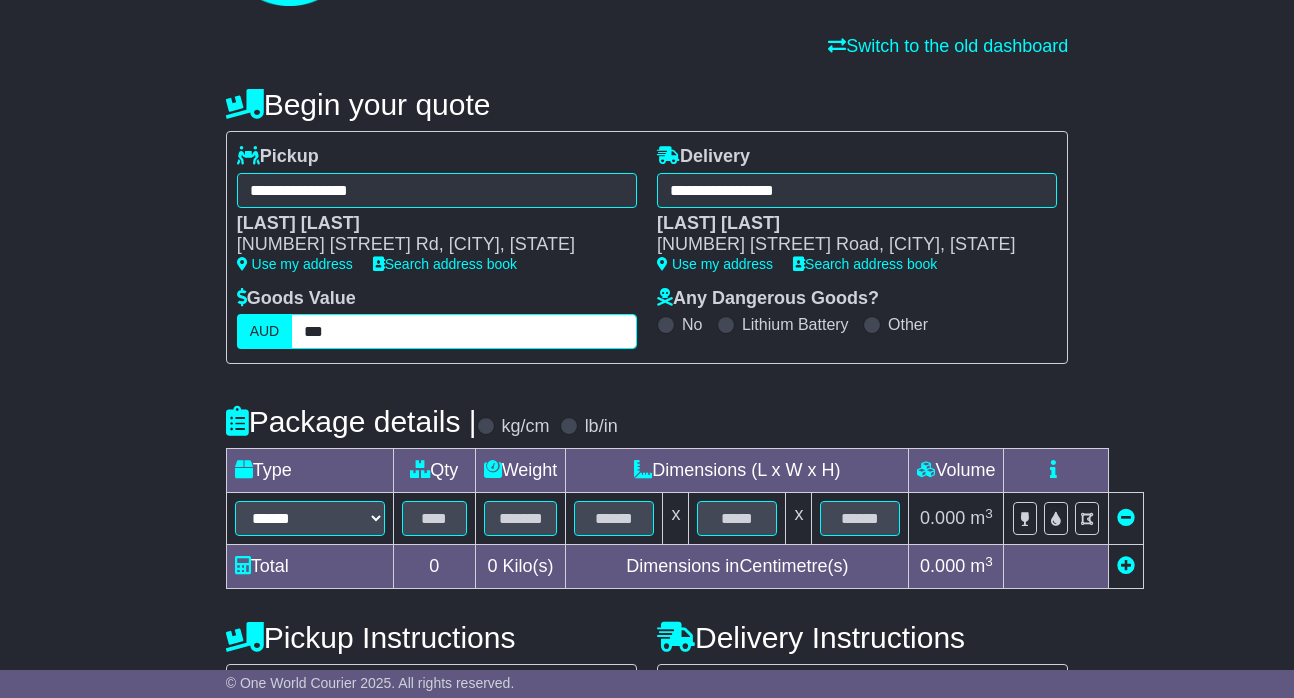 type on "***" 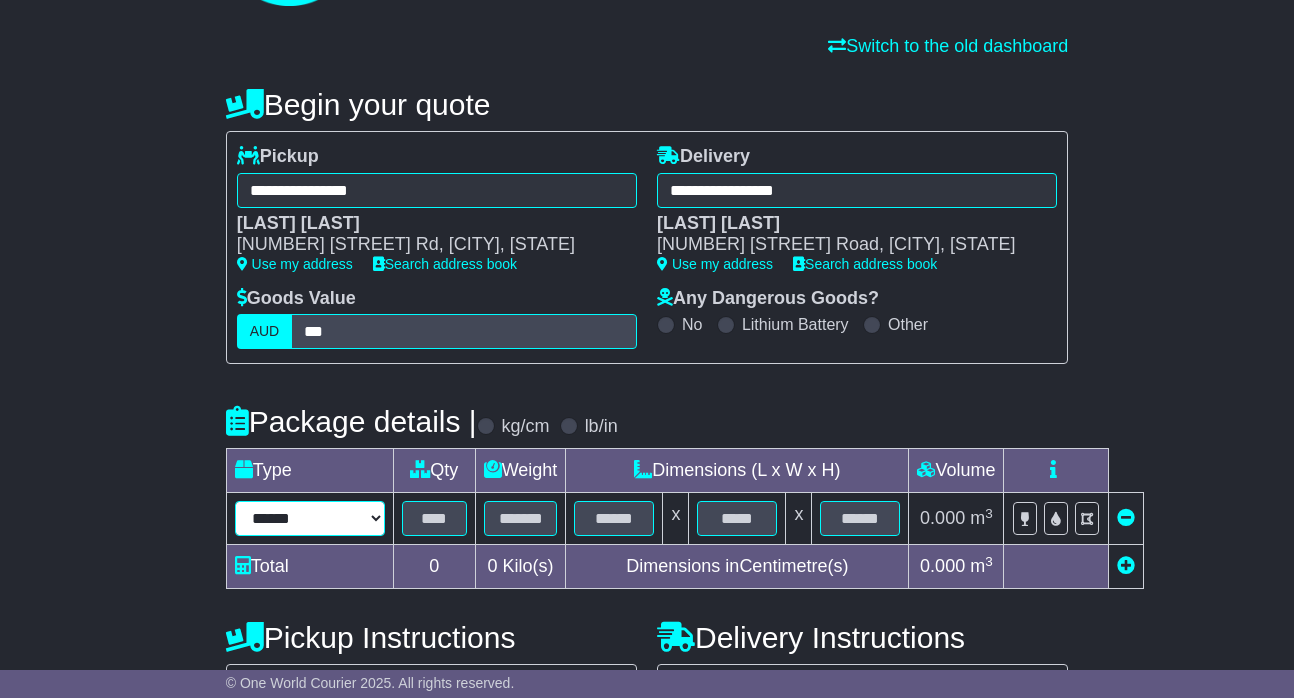 click on "****** ****** *** ******** ***** **** **** ****** *** *******" at bounding box center [310, 518] 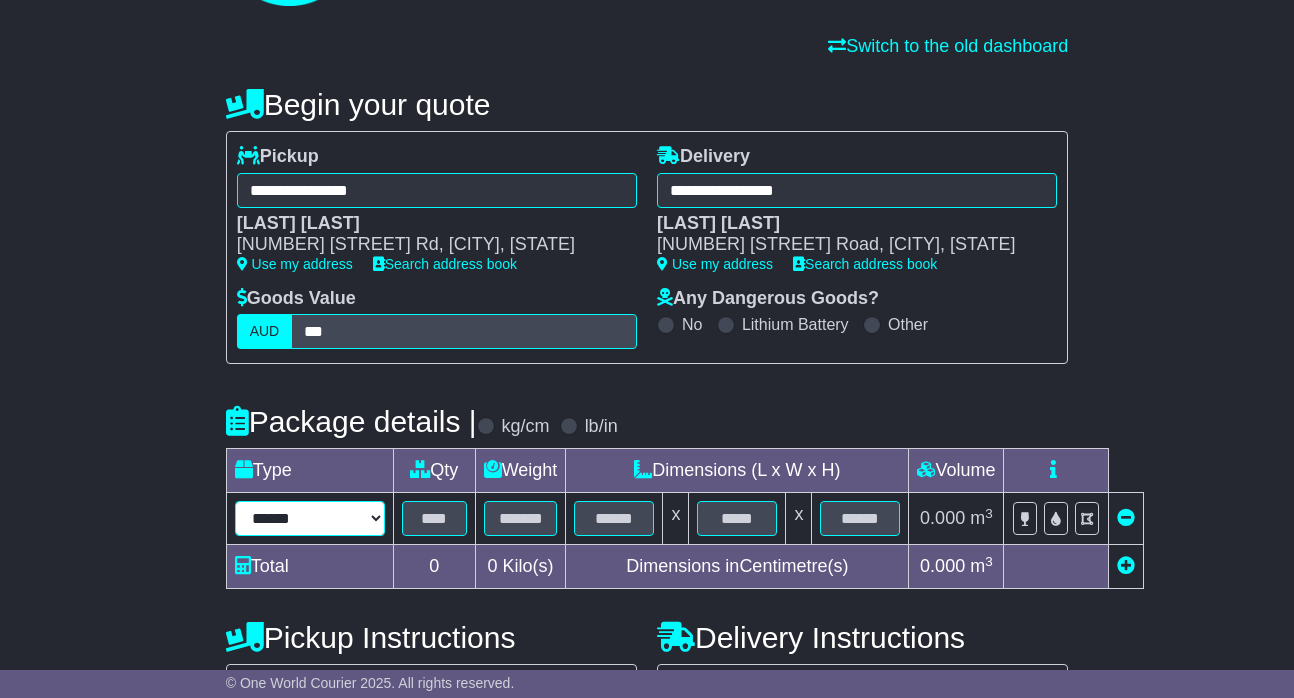 select on "****" 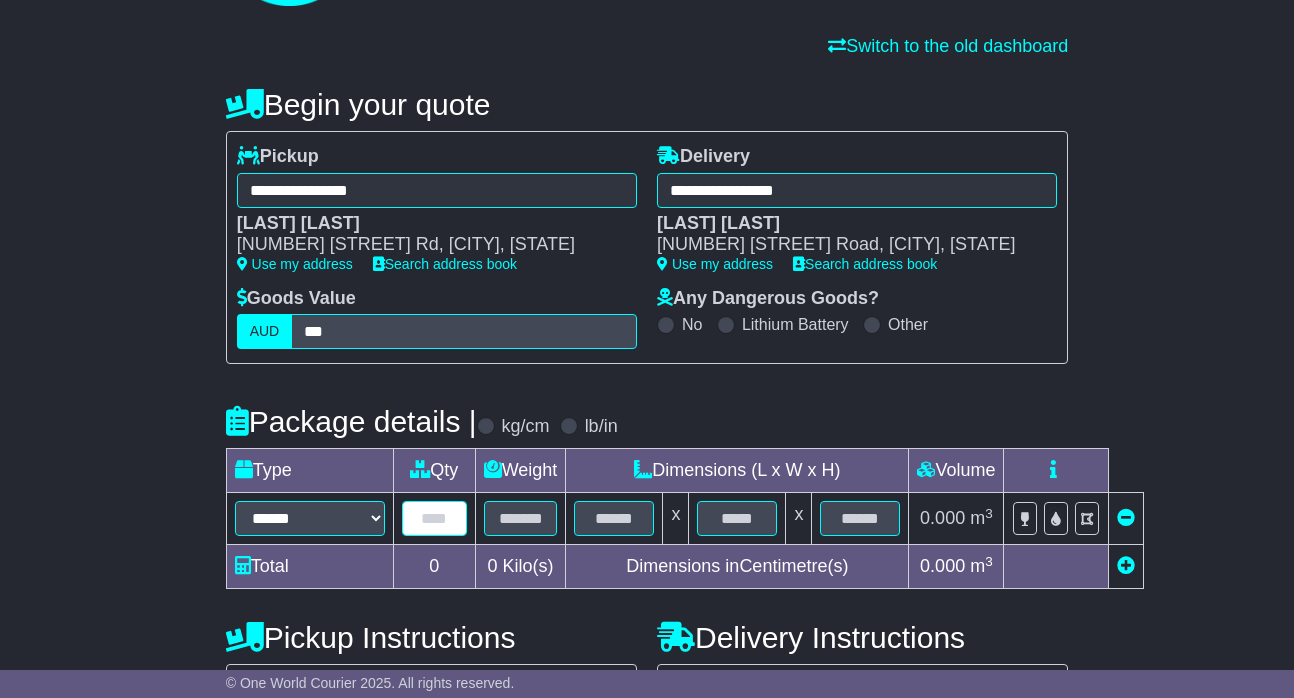 click at bounding box center [434, 518] 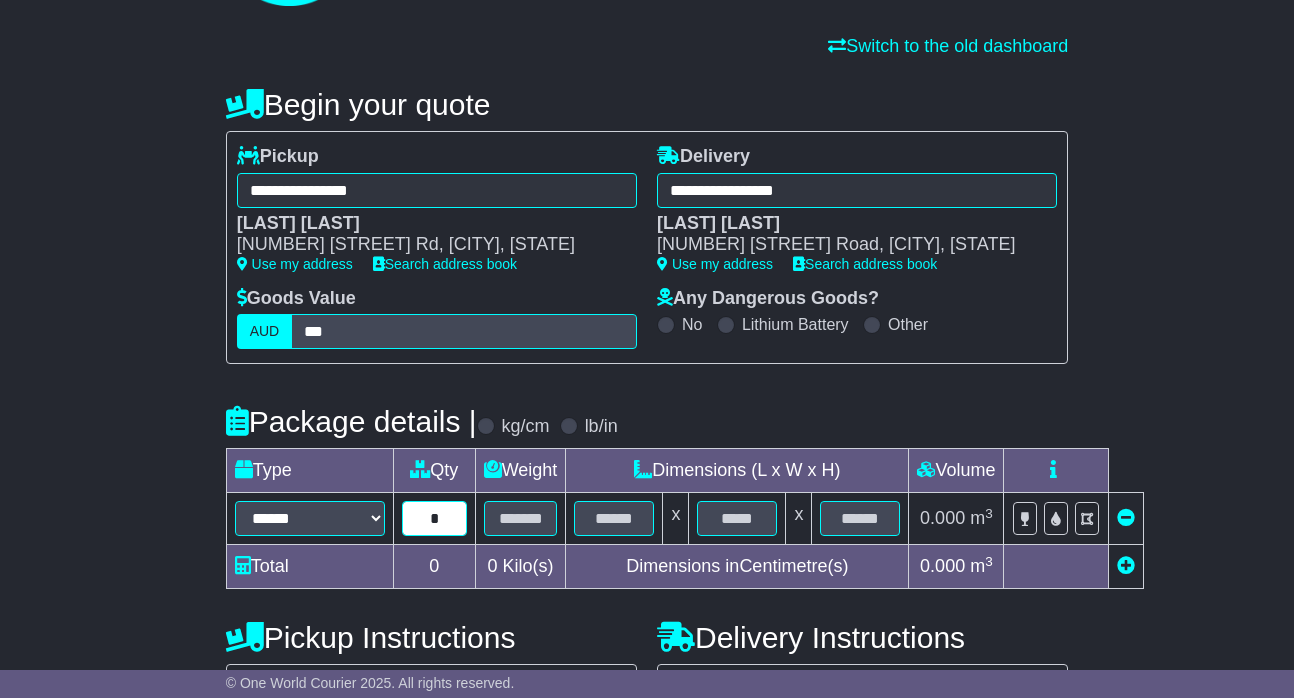 type on "*" 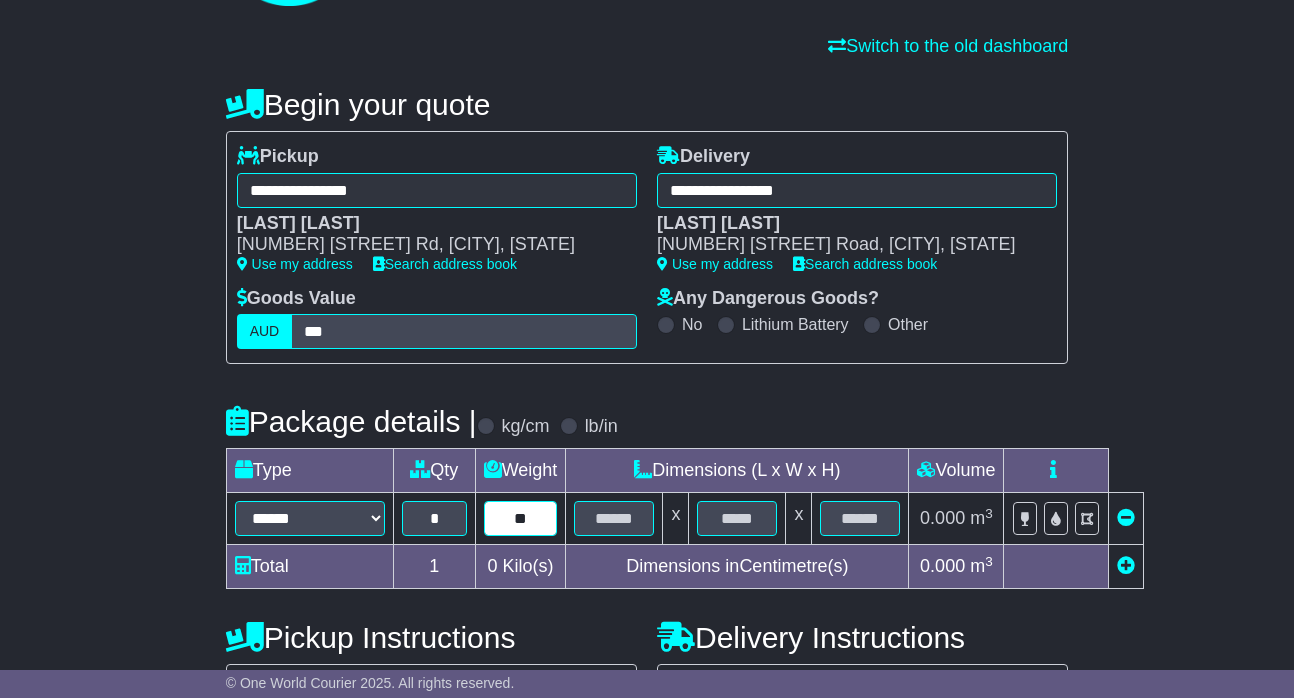type on "**" 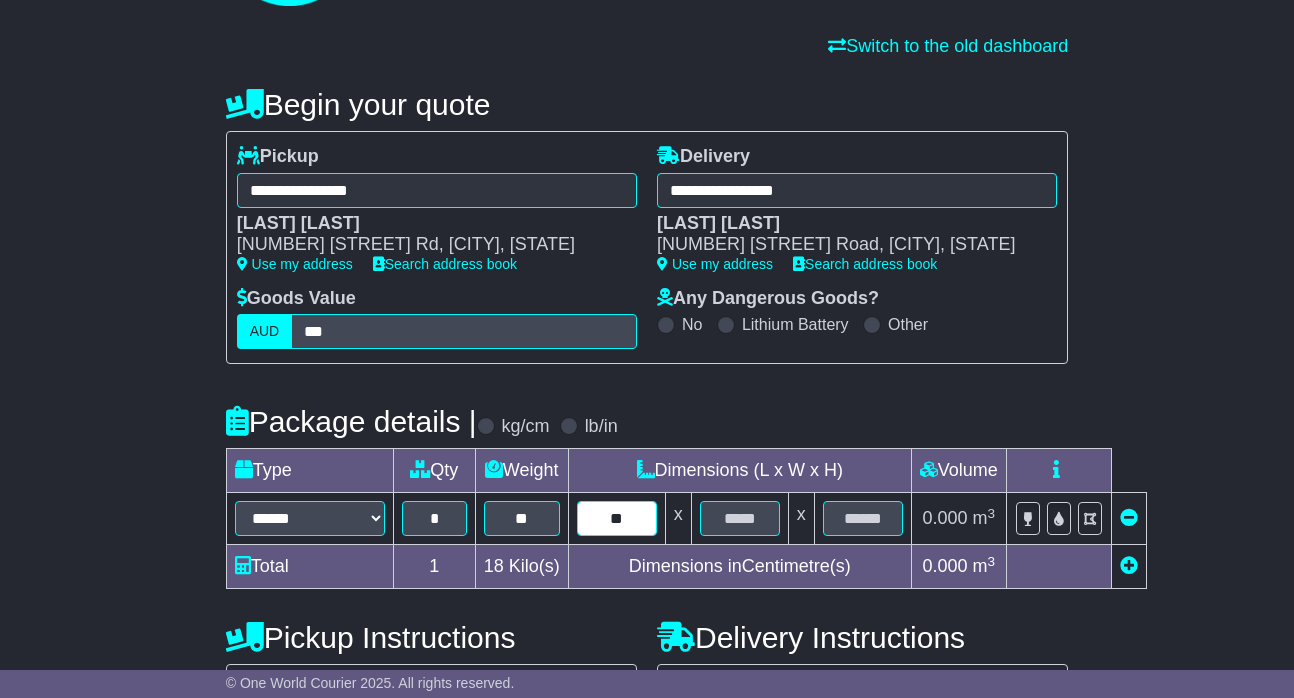 type on "**" 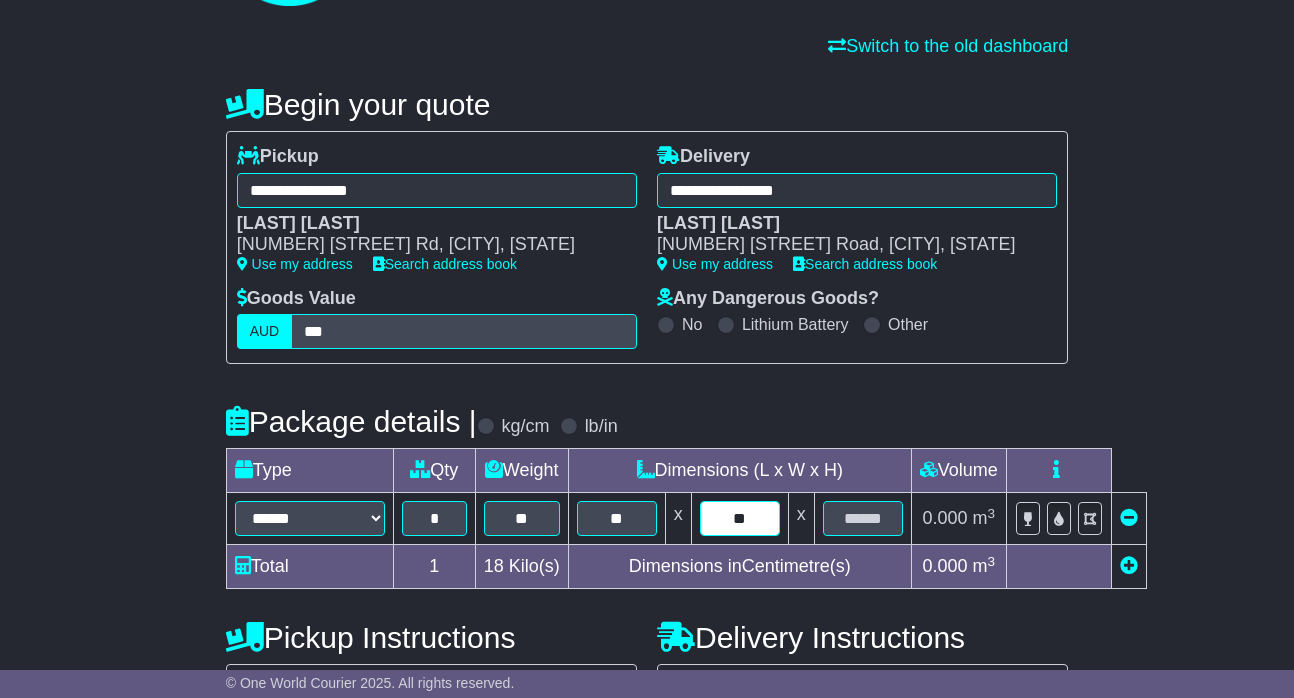 type on "**" 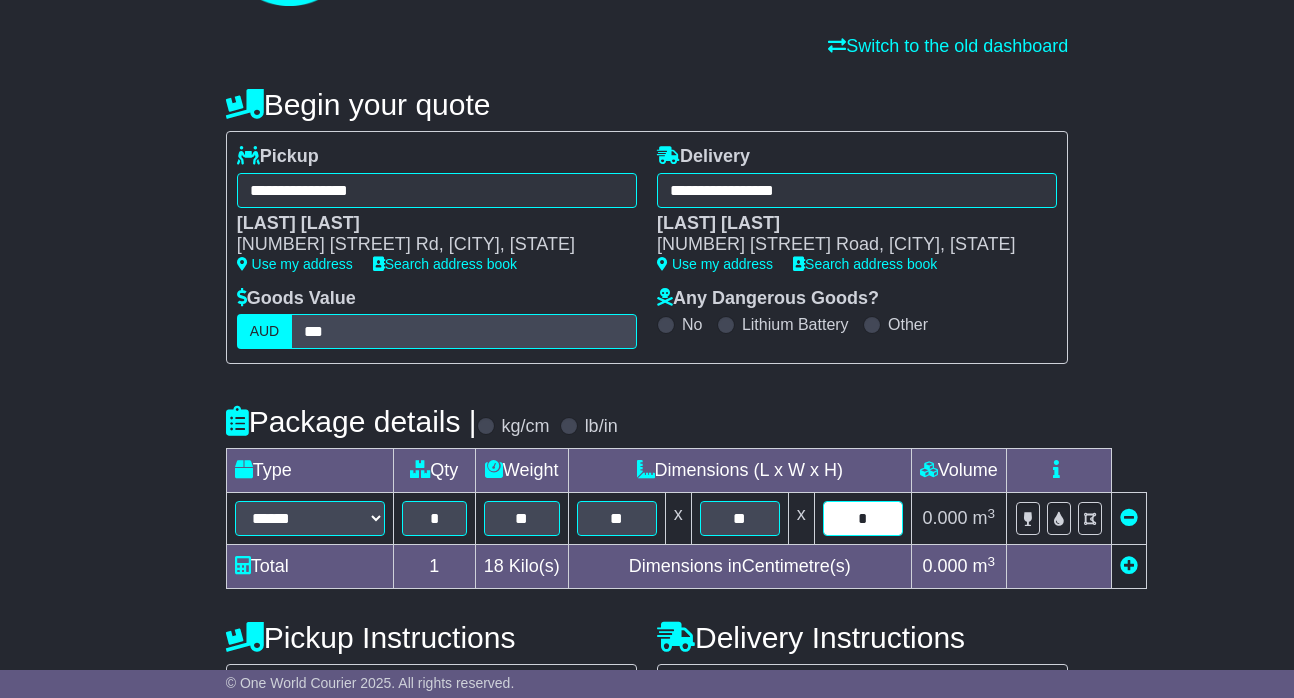 type on "**" 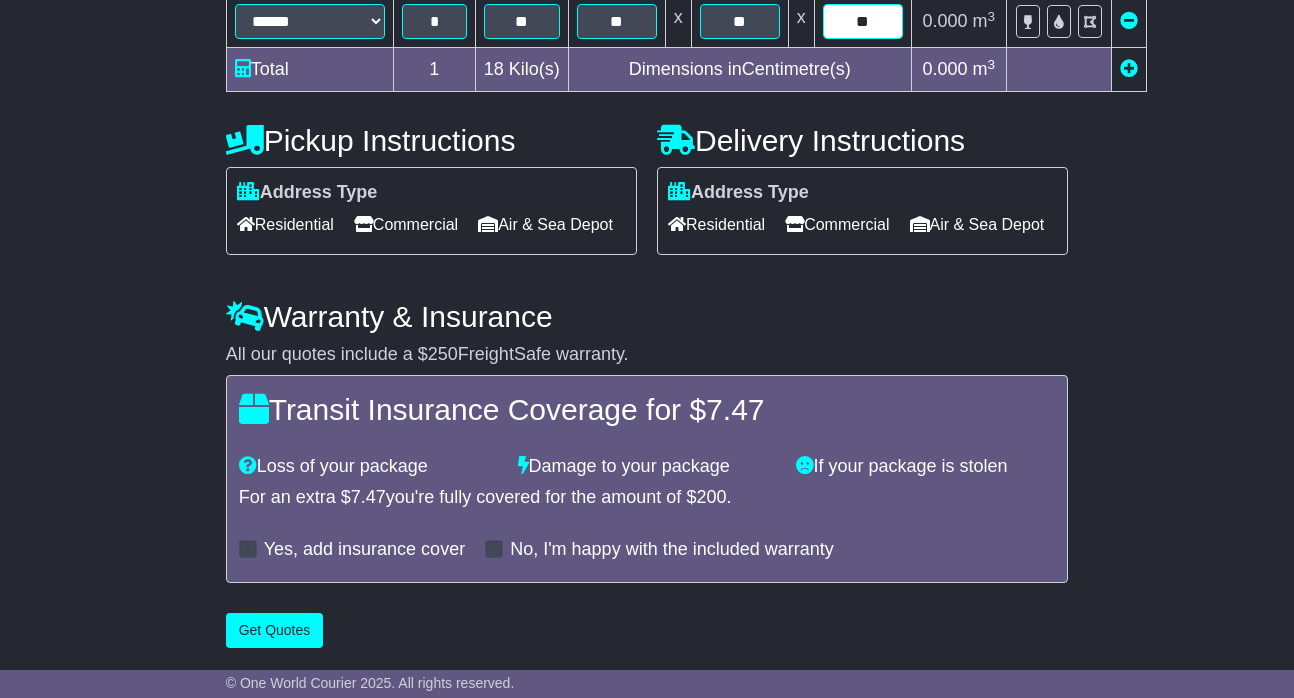 scroll, scrollTop: 681, scrollLeft: 0, axis: vertical 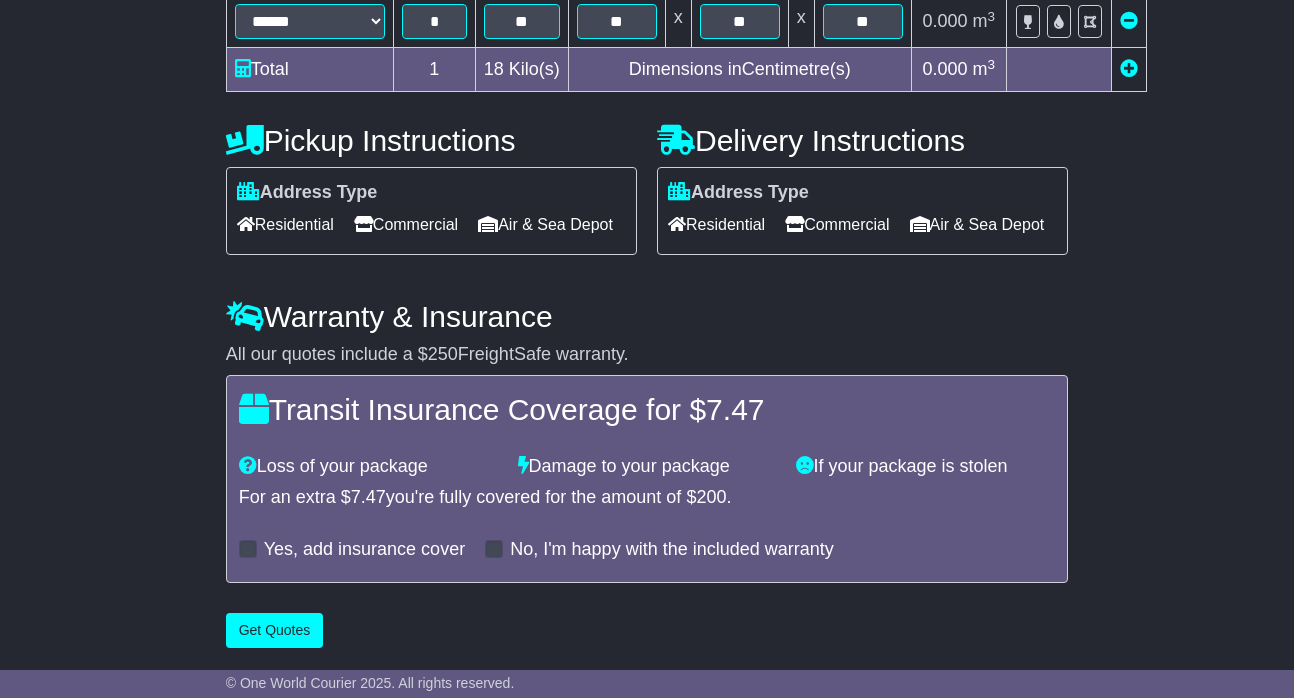 click on "Get Quotes" at bounding box center [275, 630] 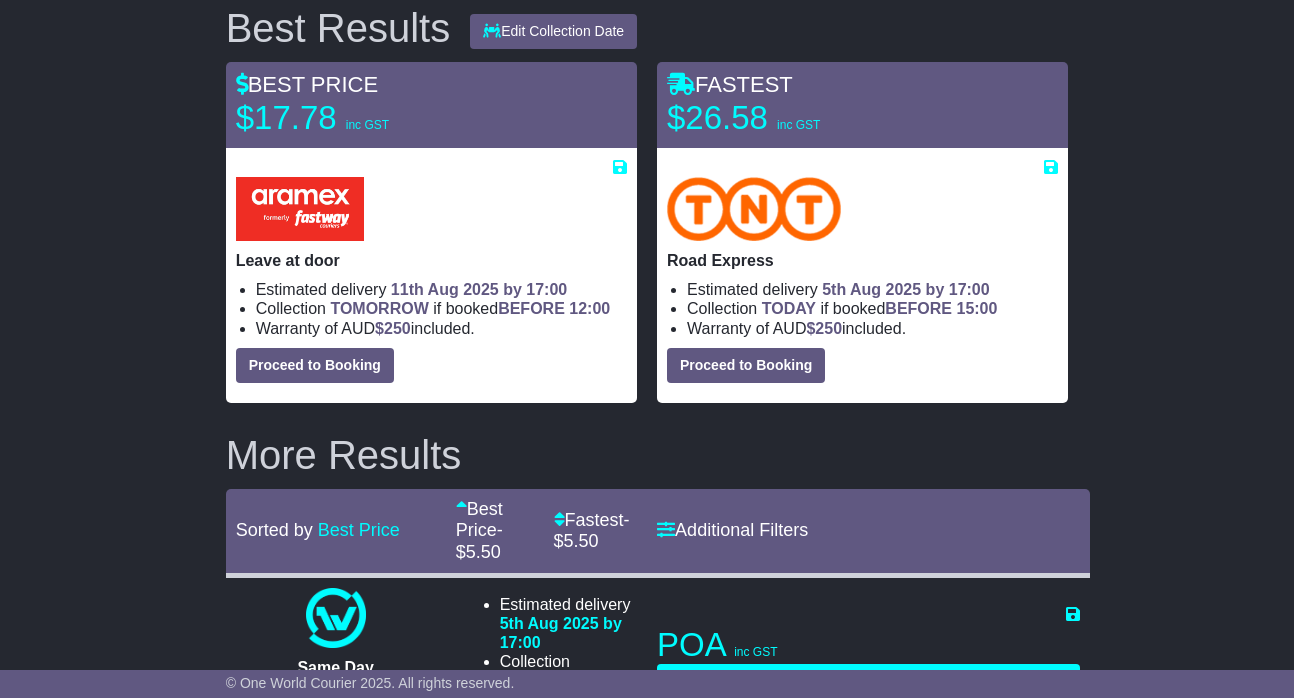 scroll, scrollTop: 318, scrollLeft: 0, axis: vertical 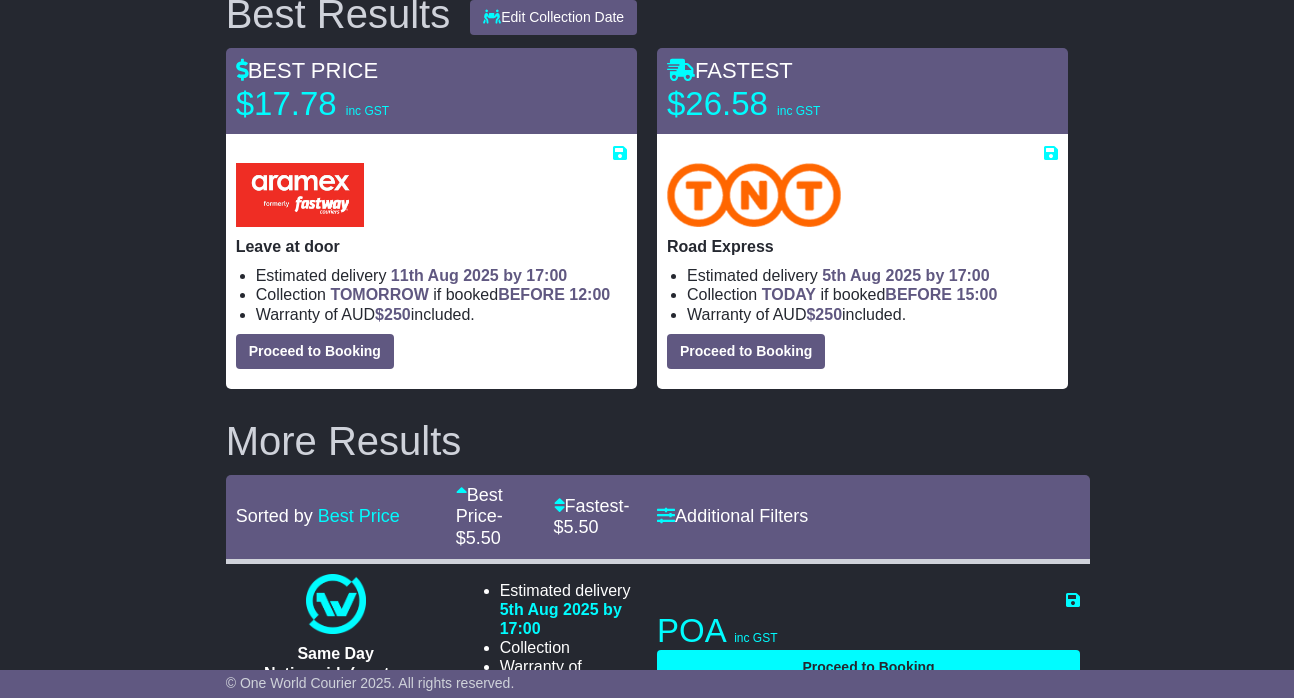 click on "Proceed to Booking" at bounding box center [746, 351] 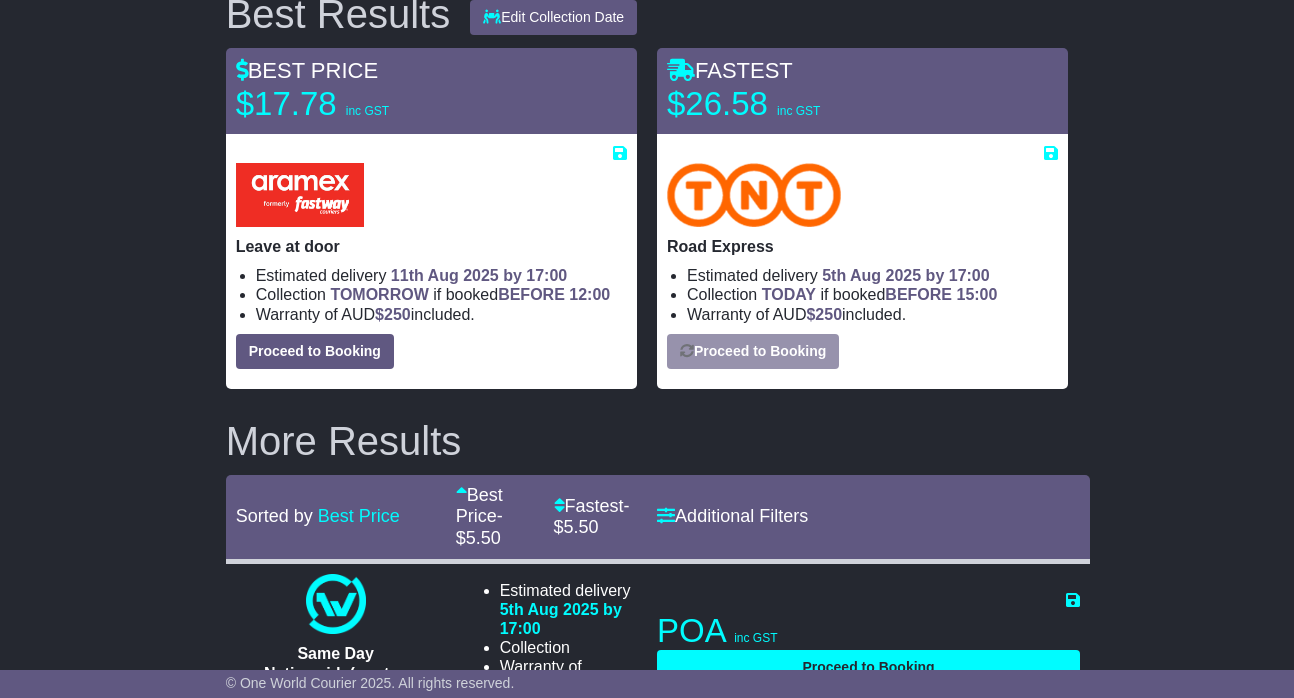 select on "****" 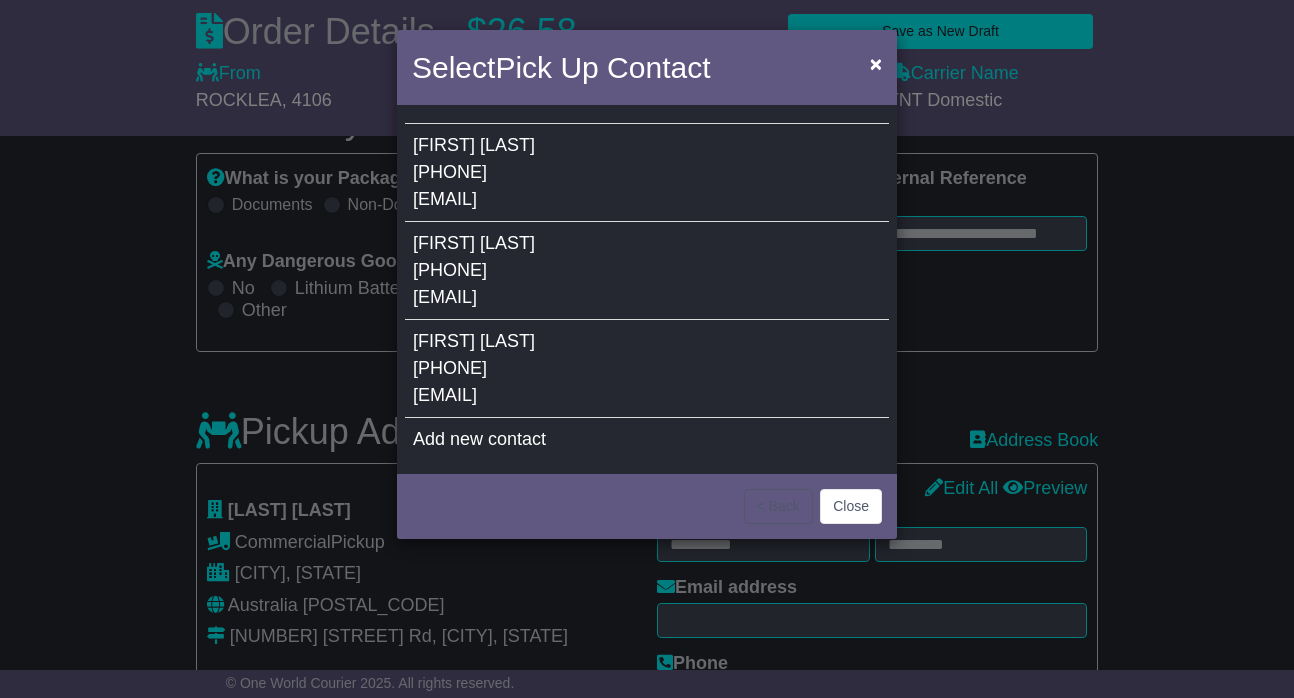 click on "[PHONE]" at bounding box center [450, 172] 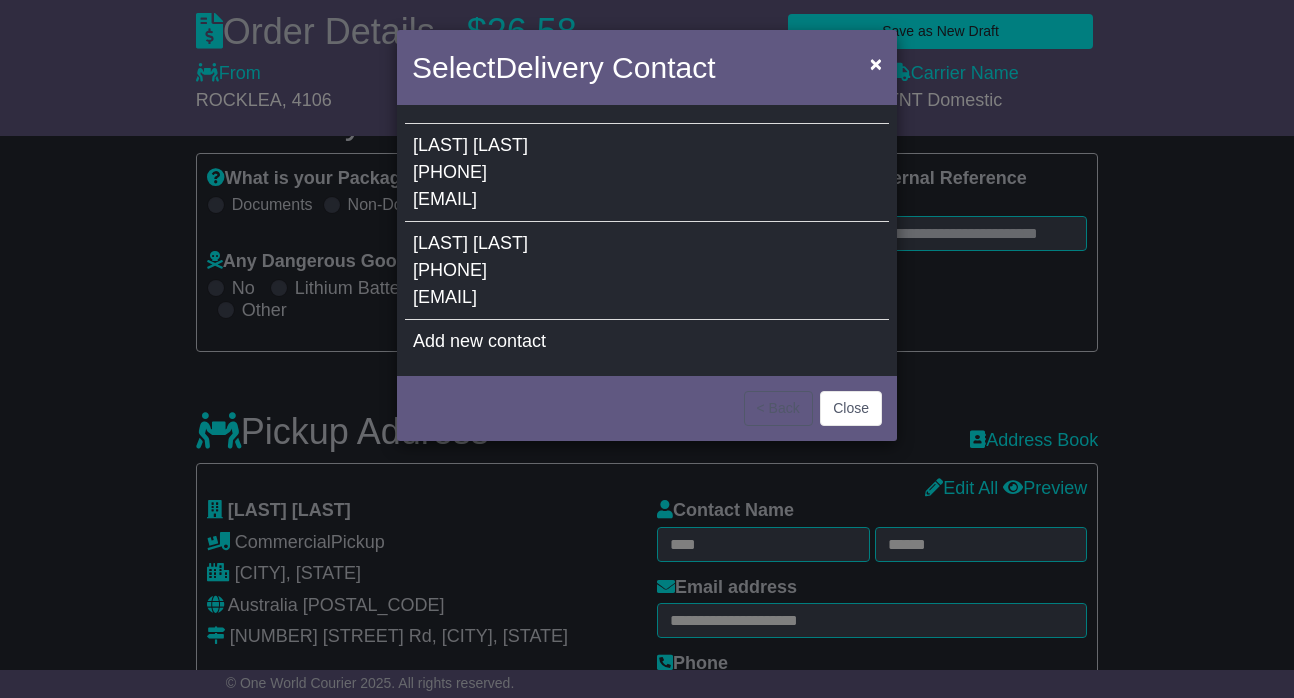 click on "[PHONE]" at bounding box center [450, 172] 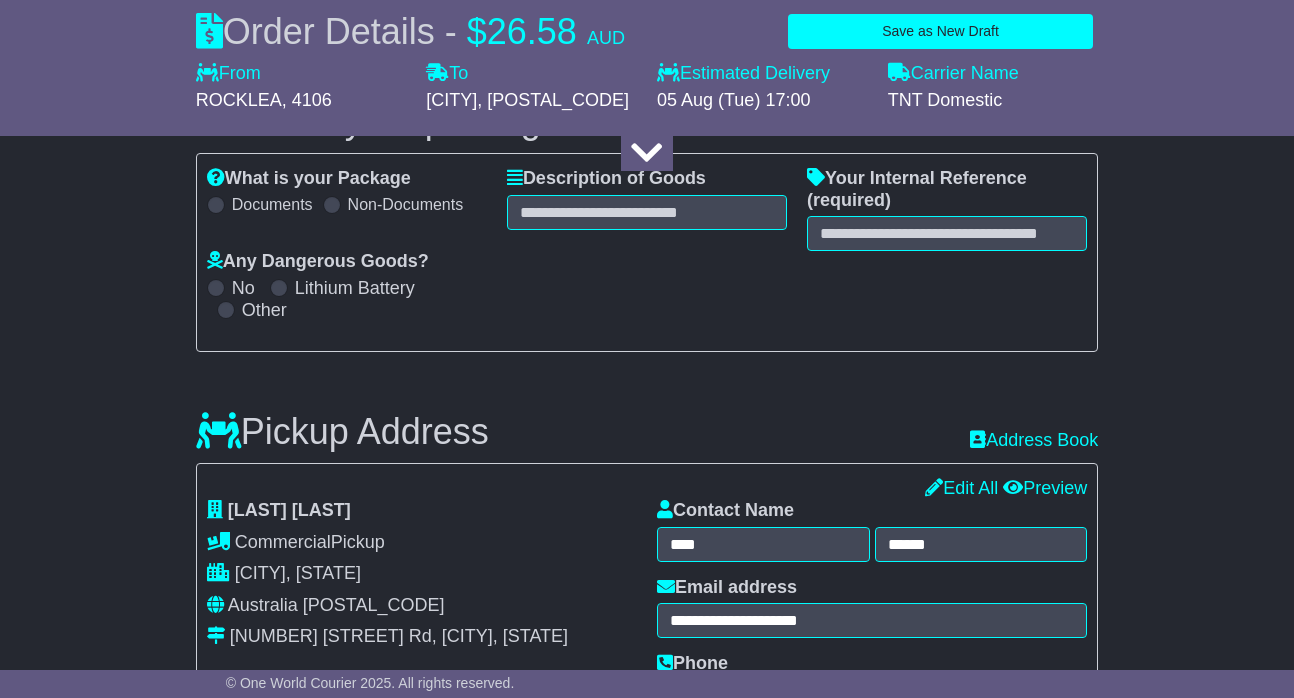 type on "*****" 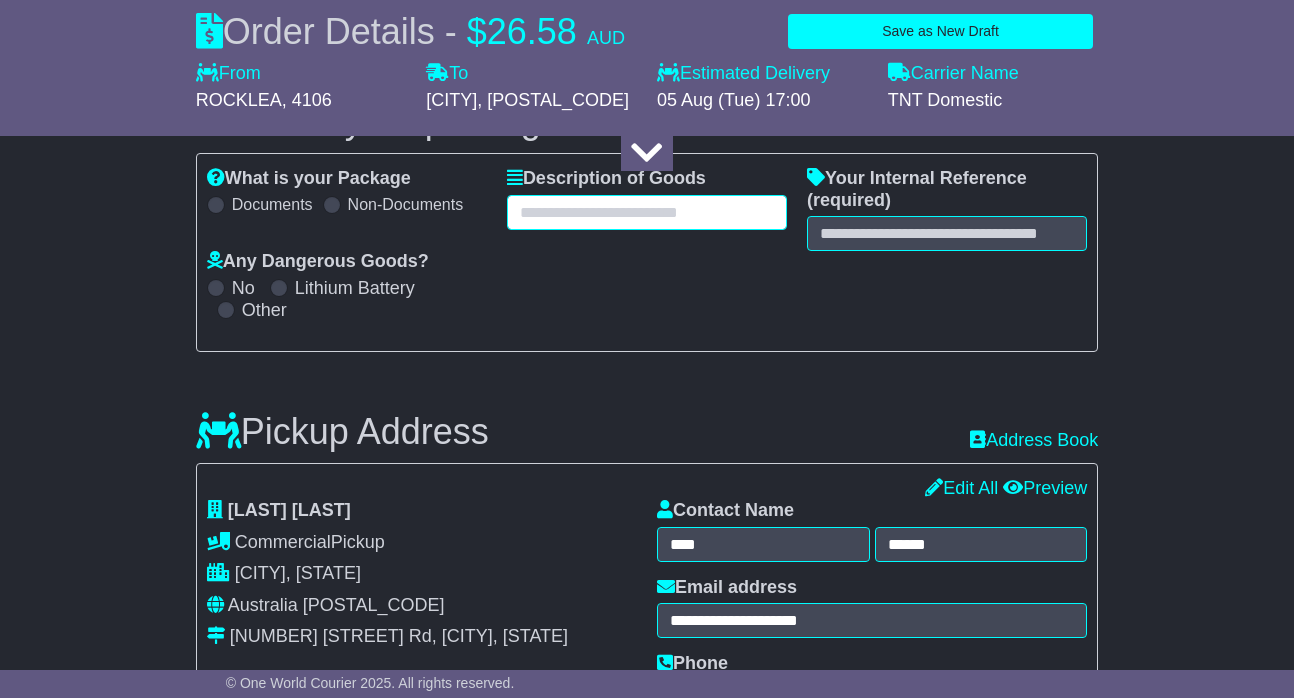 click at bounding box center [647, 212] 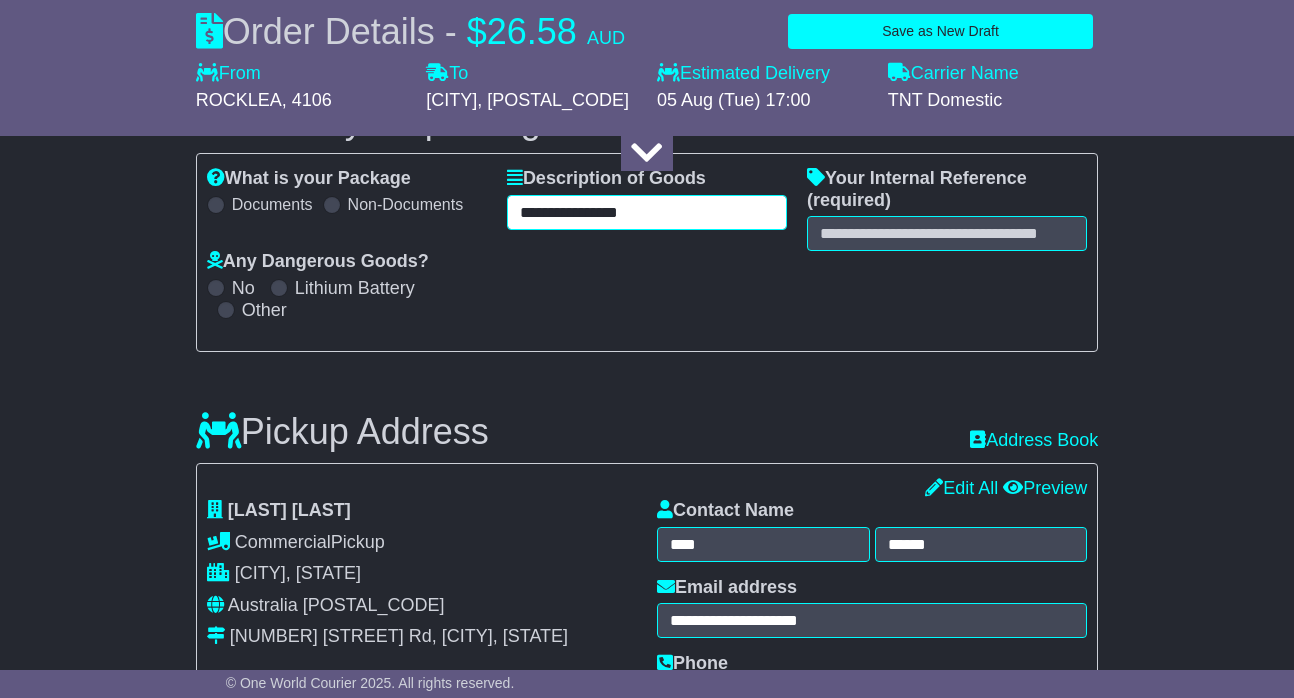 type on "**********" 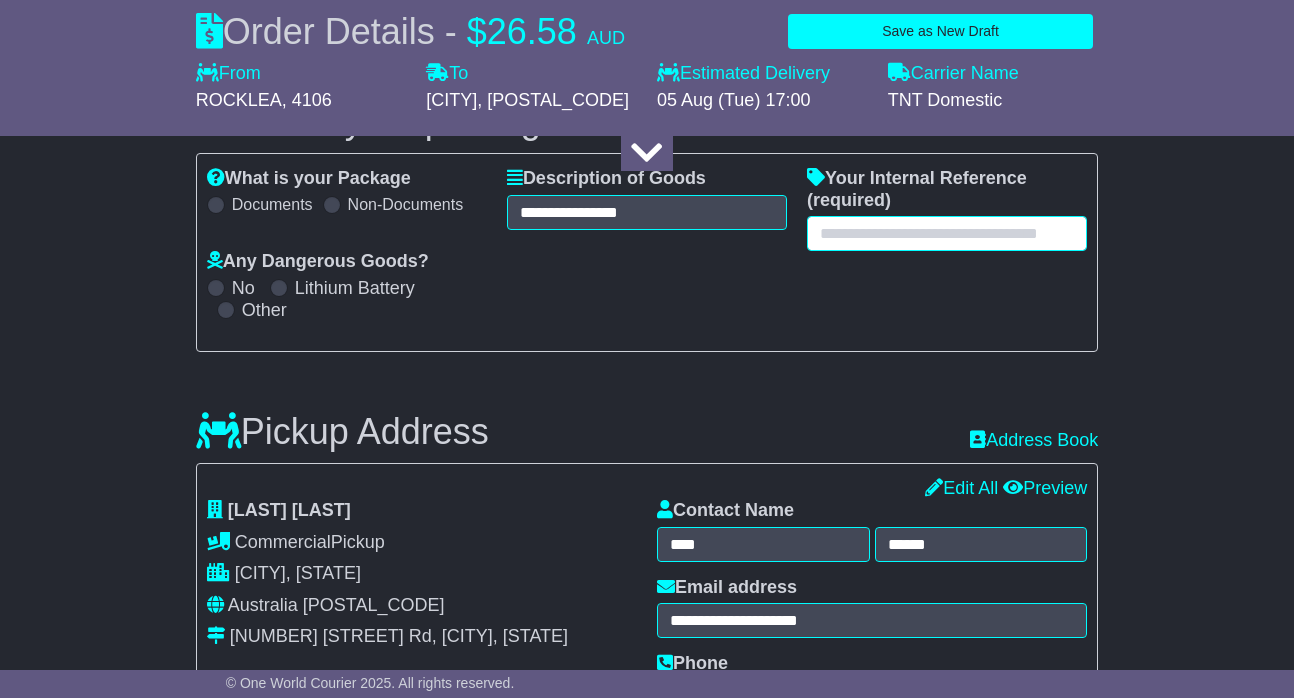 click at bounding box center [947, 233] 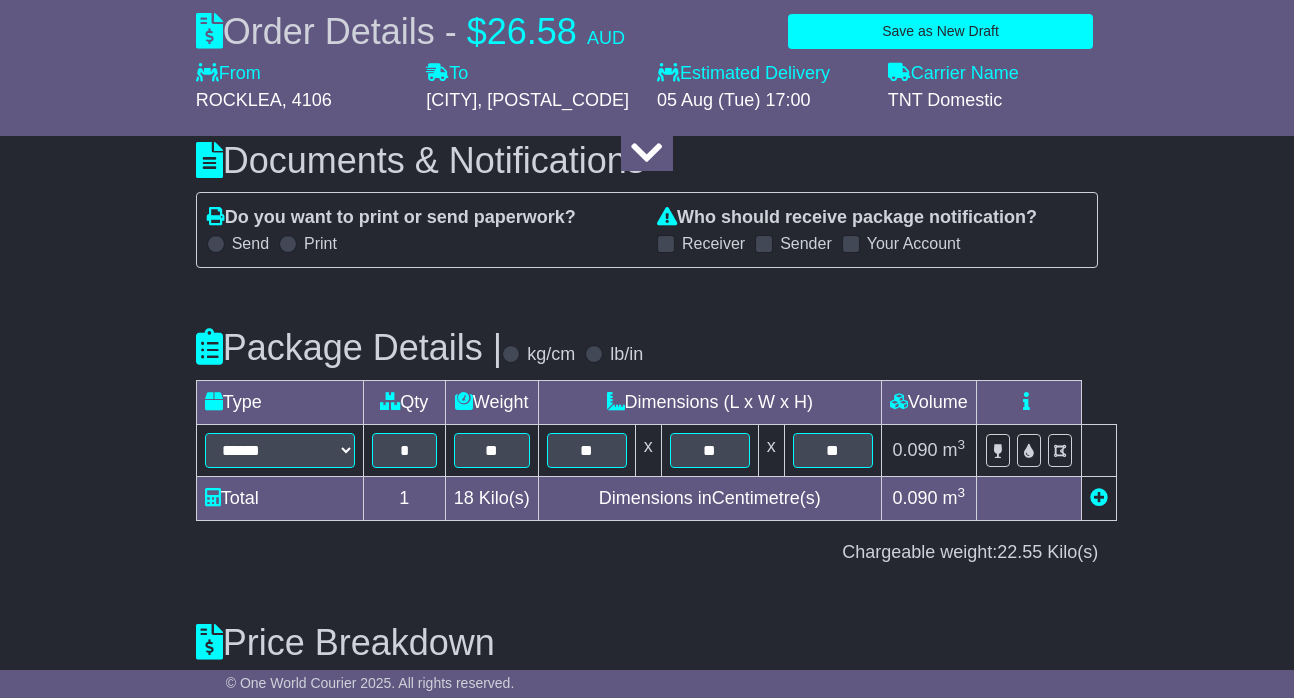 scroll, scrollTop: 2121, scrollLeft: 0, axis: vertical 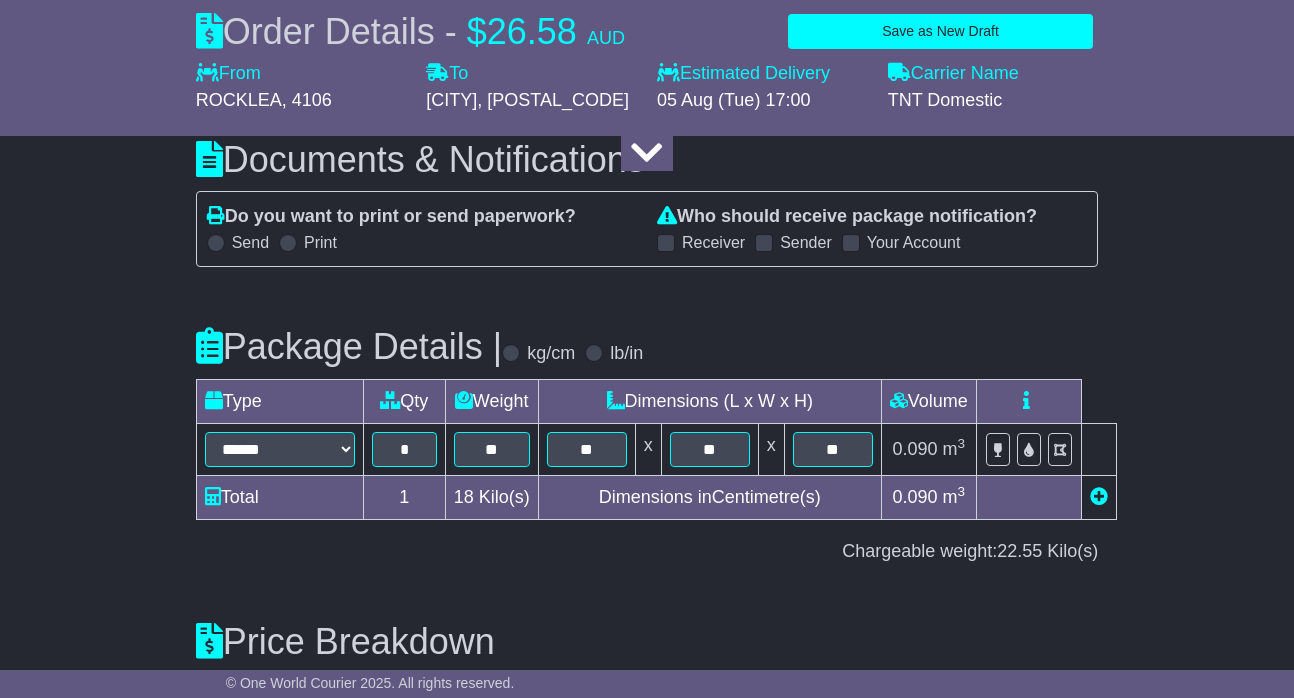 type on "**********" 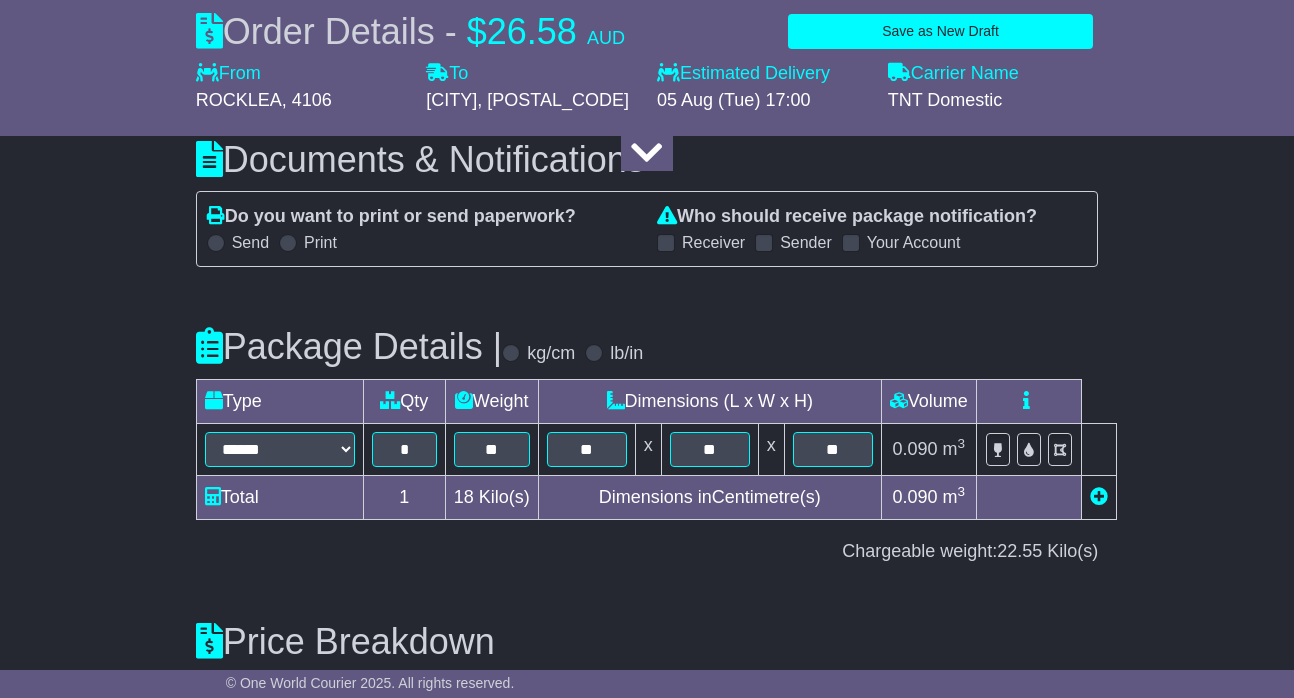 click at bounding box center [216, 243] 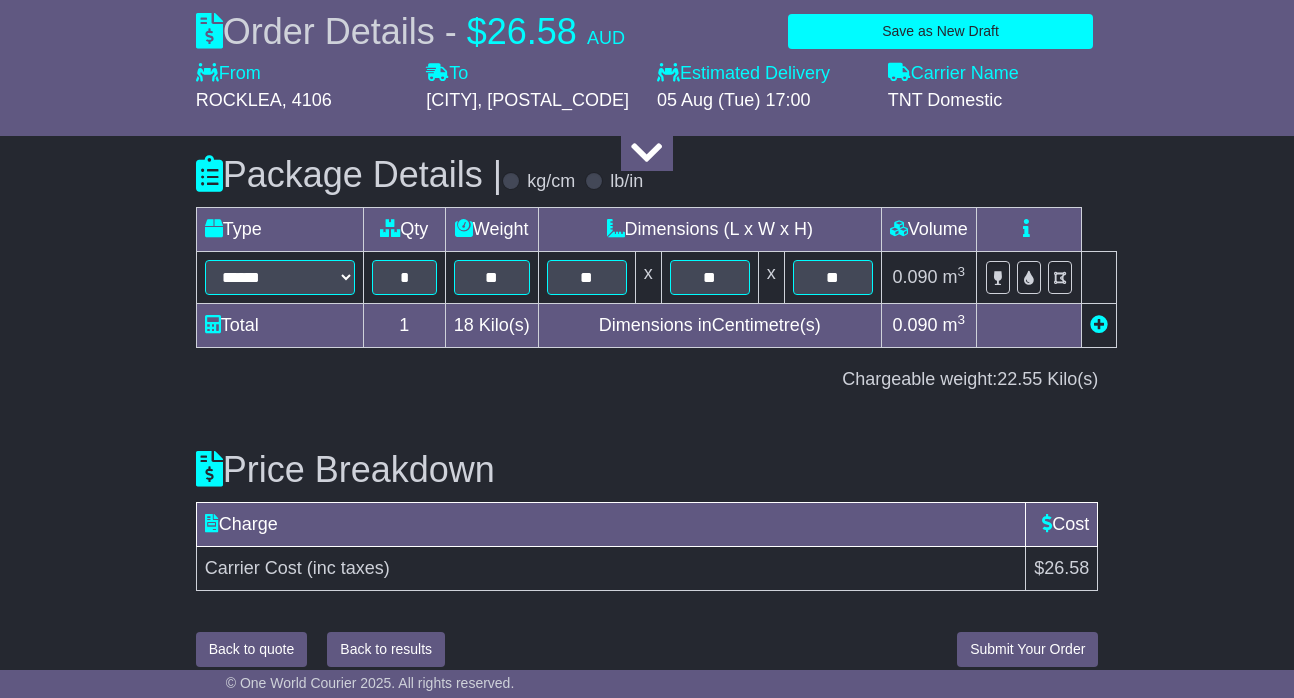 click on "Submit Your Order" at bounding box center (1027, 649) 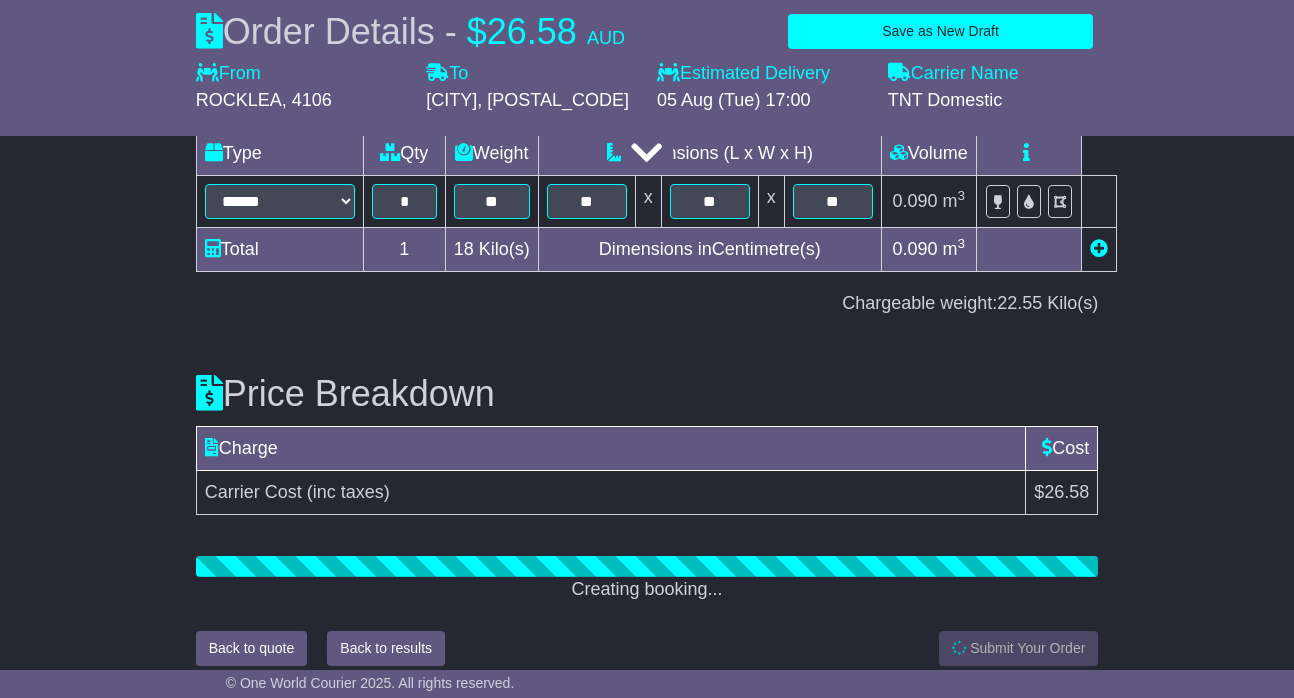 scroll, scrollTop: 2368, scrollLeft: 0, axis: vertical 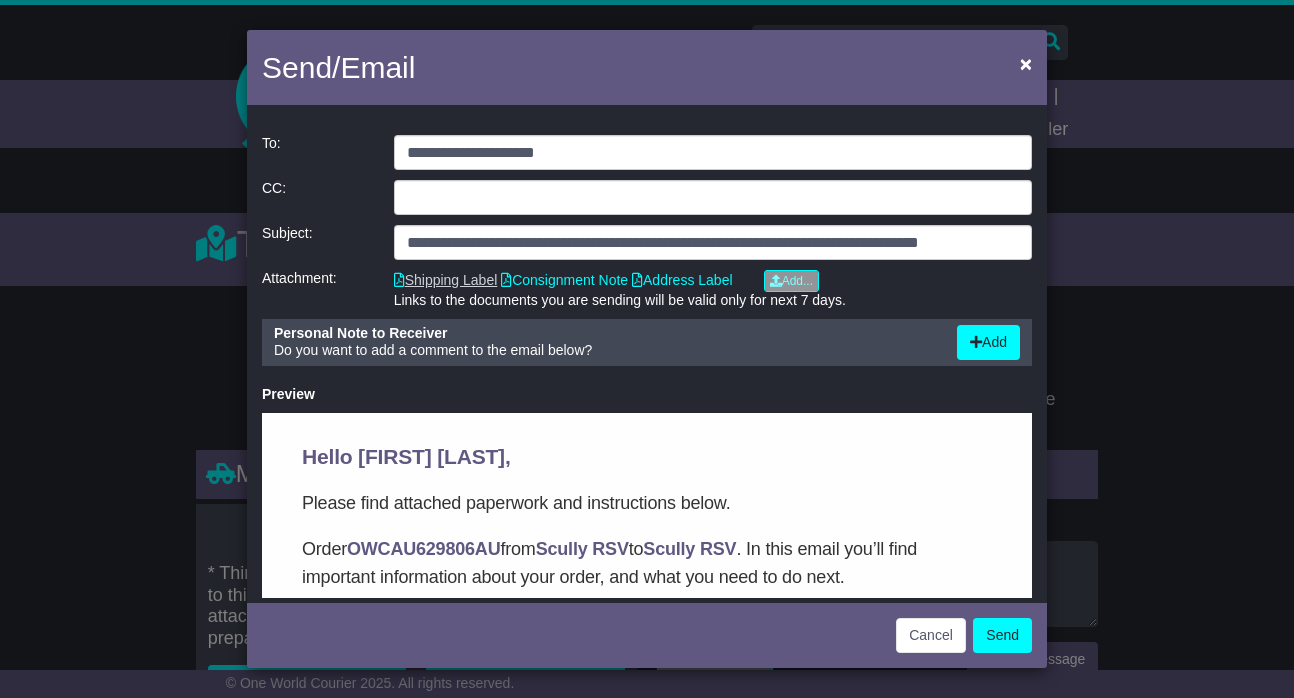 click on "Shipping Label" 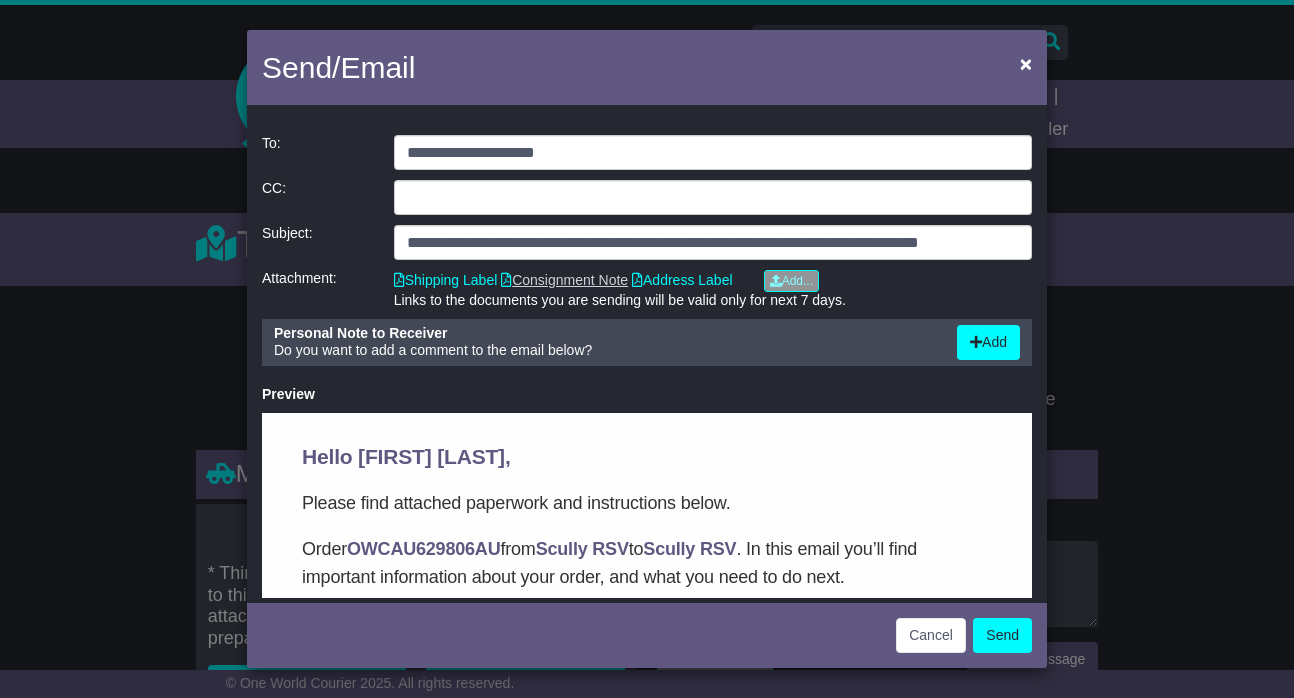 click on "Consignment Note" 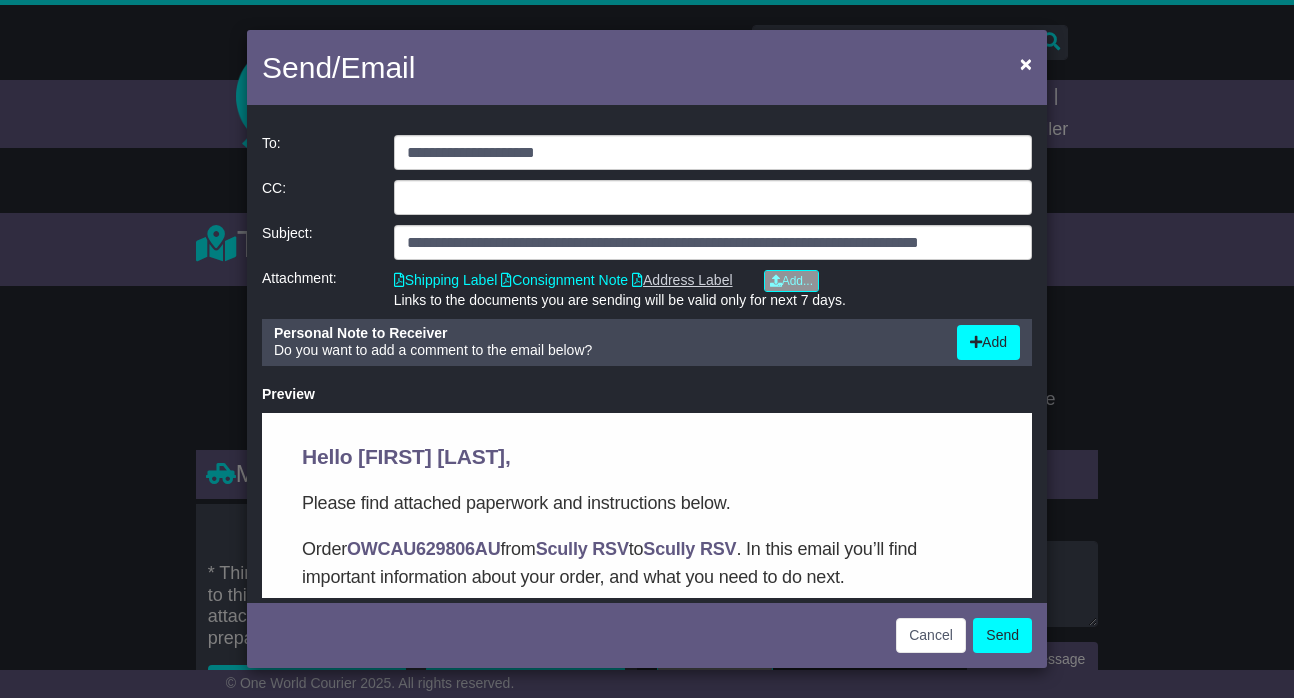 click on "Address Label" 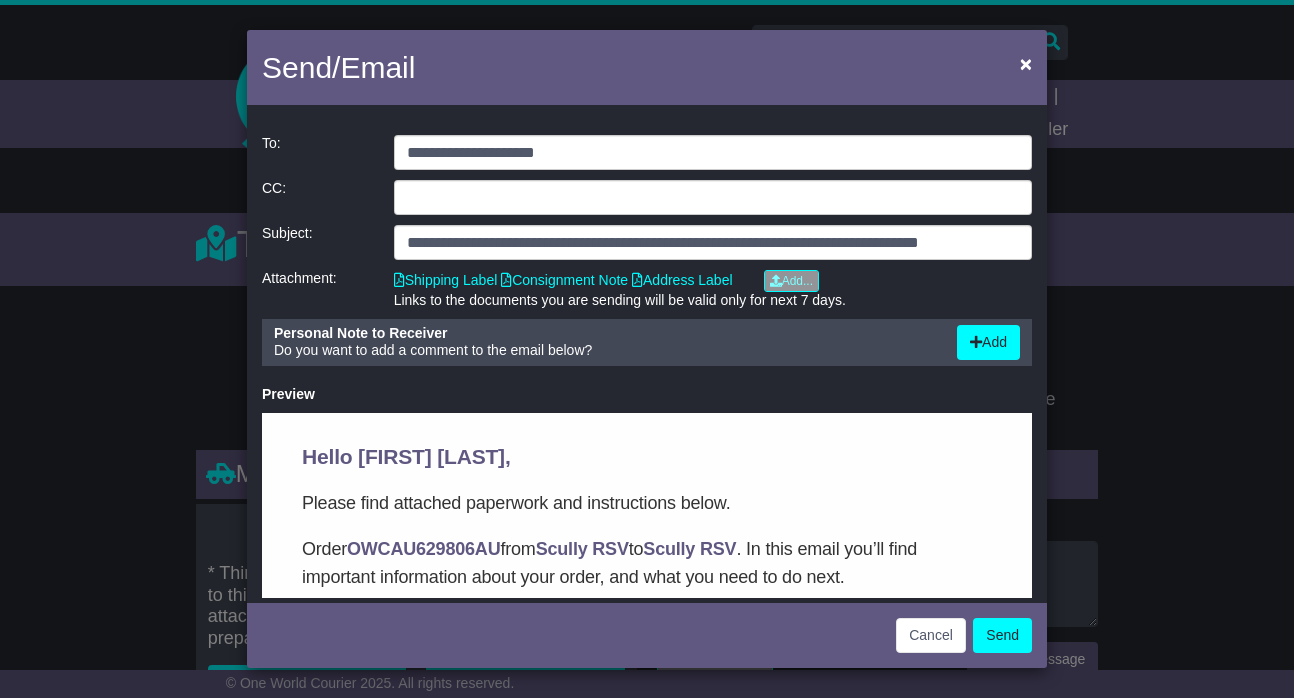 click on "Send" 